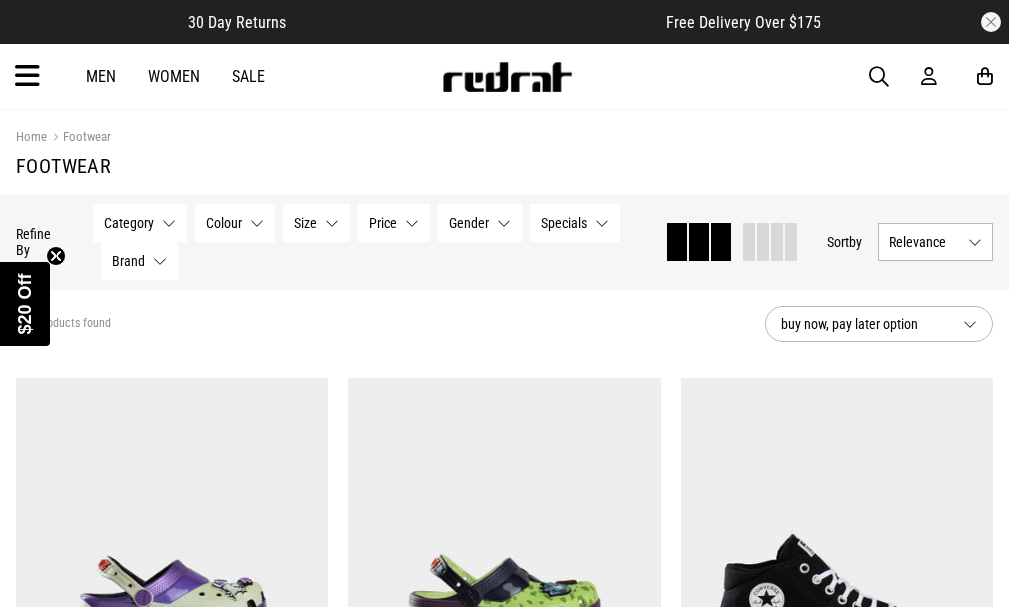 scroll, scrollTop: 0, scrollLeft: 0, axis: both 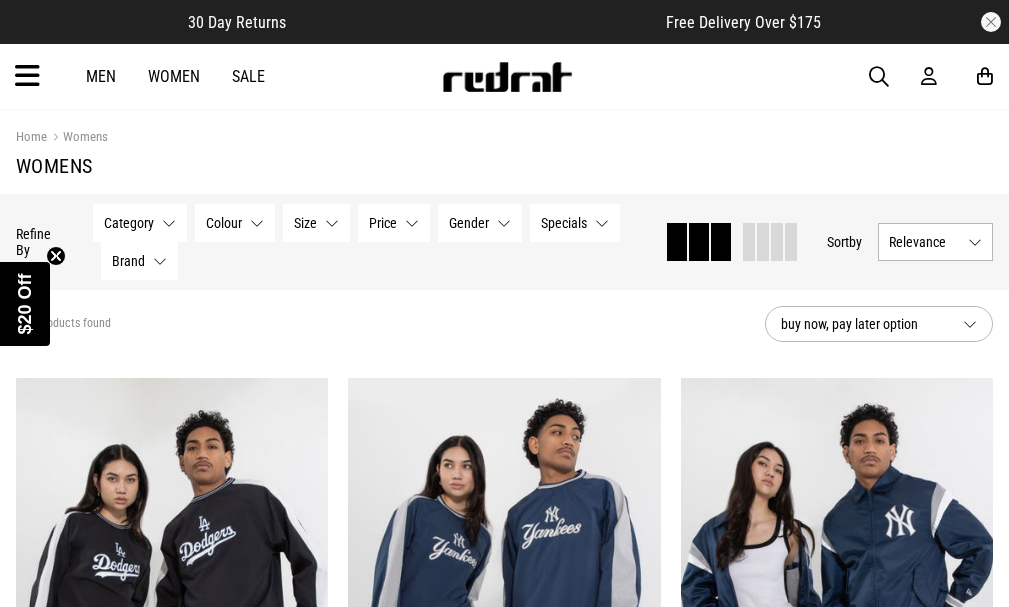 click on "Category  None selected" at bounding box center [140, 223] 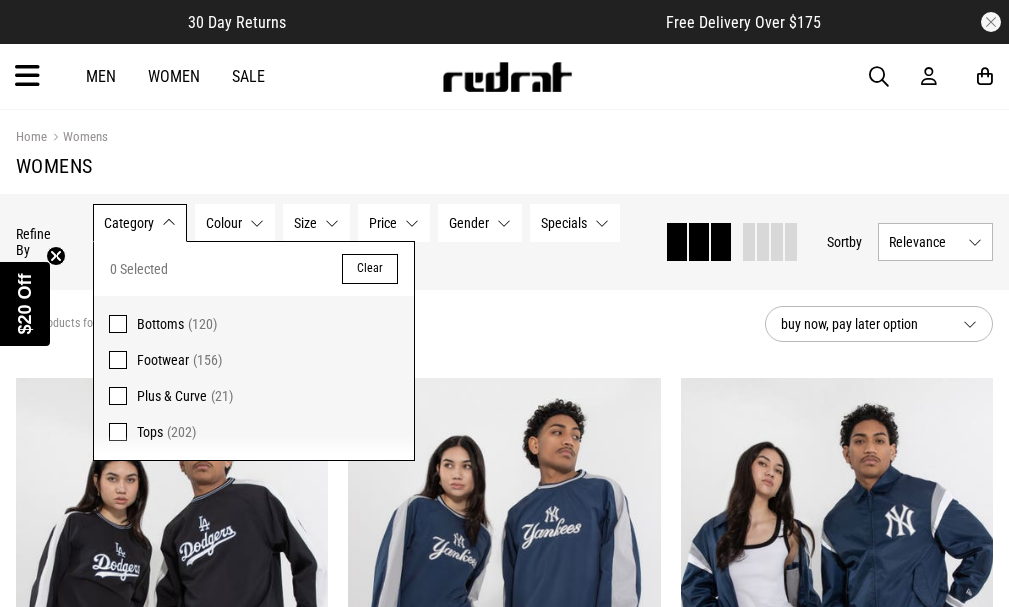 click at bounding box center (118, 360) 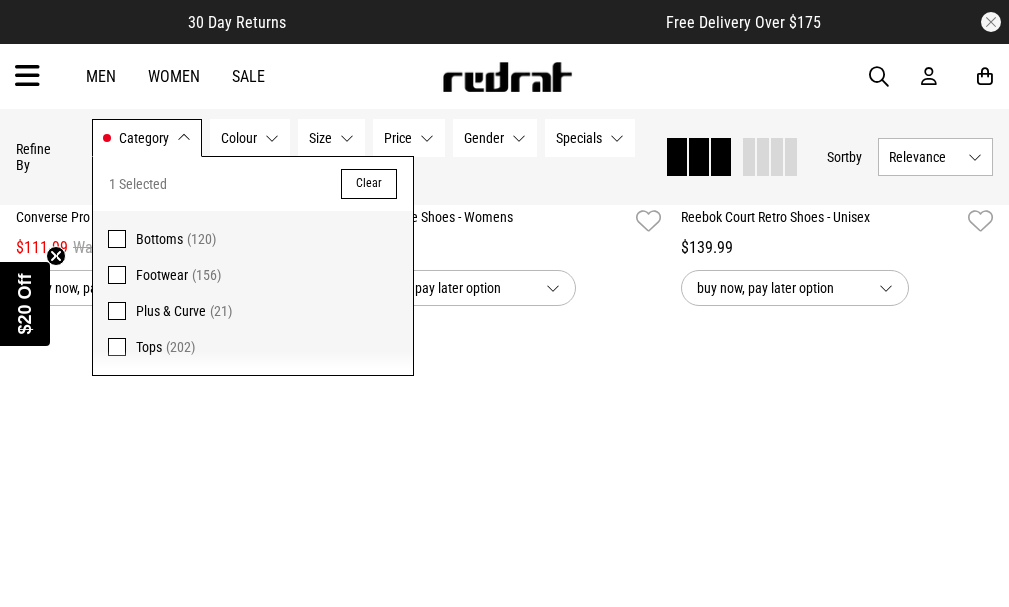 scroll, scrollTop: 4196, scrollLeft: 0, axis: vertical 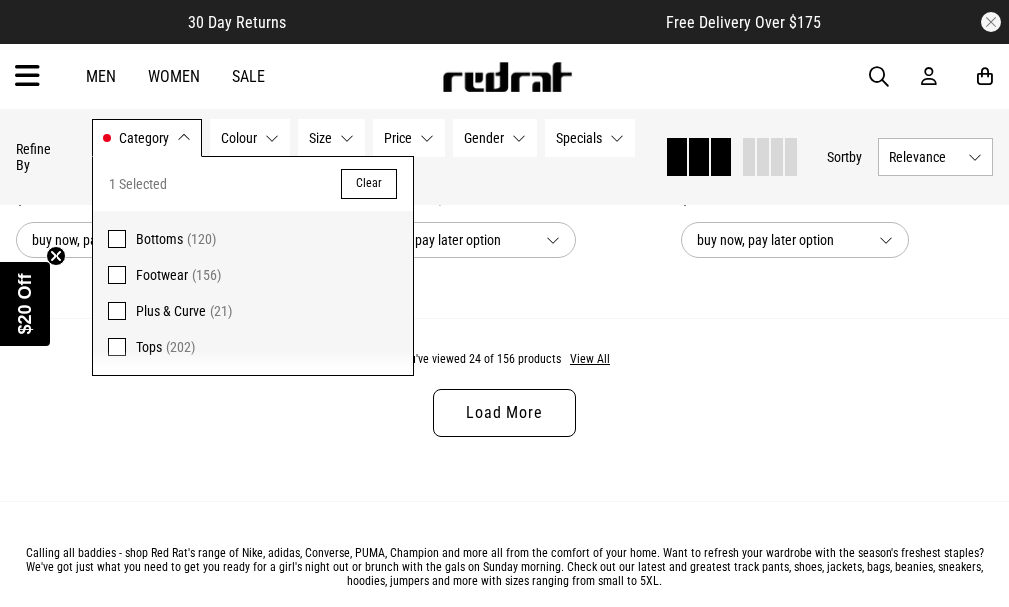 click on "Load More" at bounding box center [504, 413] 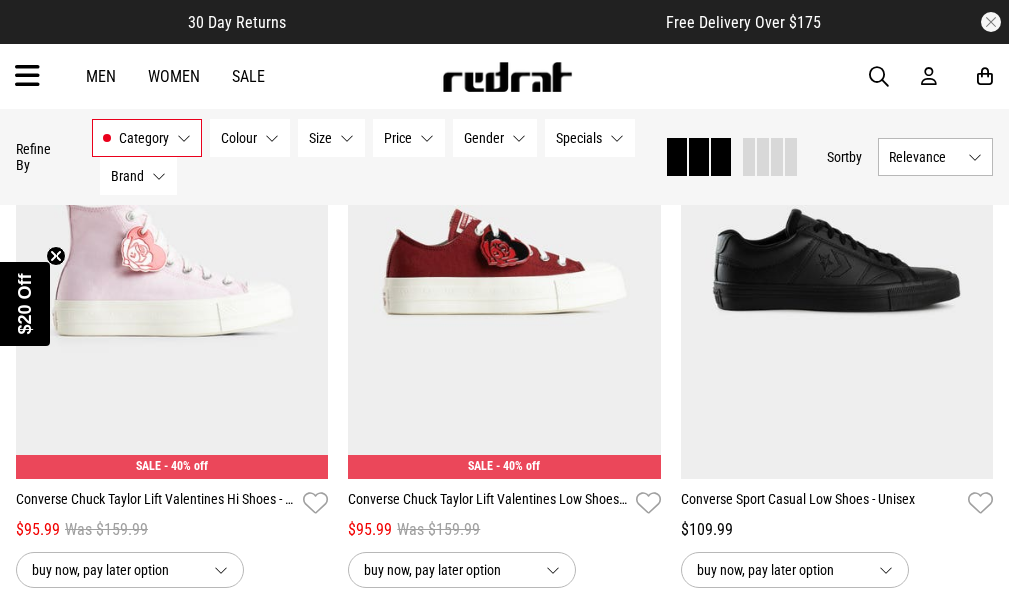 scroll, scrollTop: 6751, scrollLeft: 0, axis: vertical 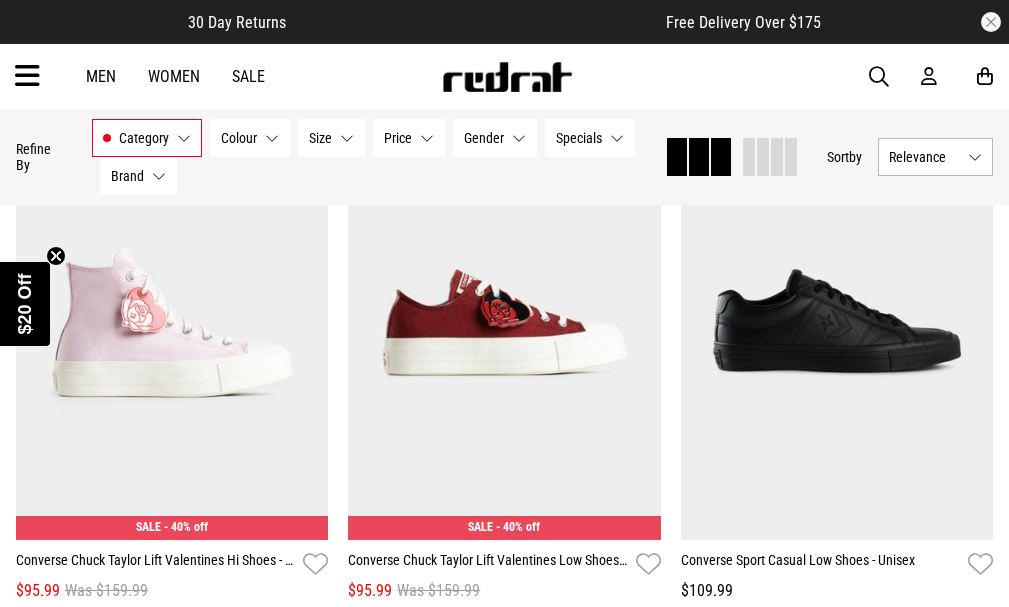 click on "Brand" at bounding box center [127, 176] 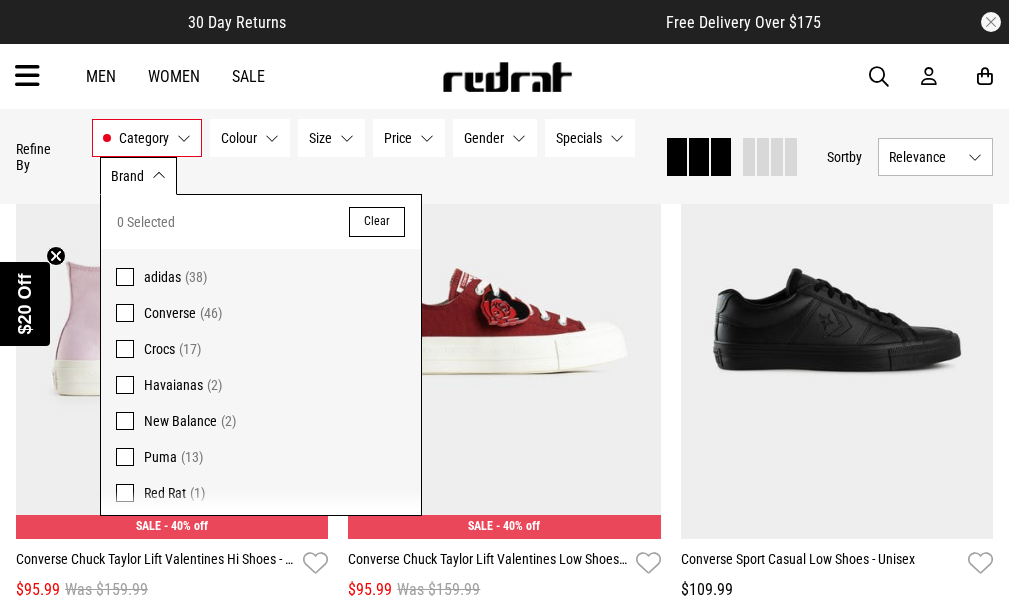 scroll, scrollTop: 6750, scrollLeft: 0, axis: vertical 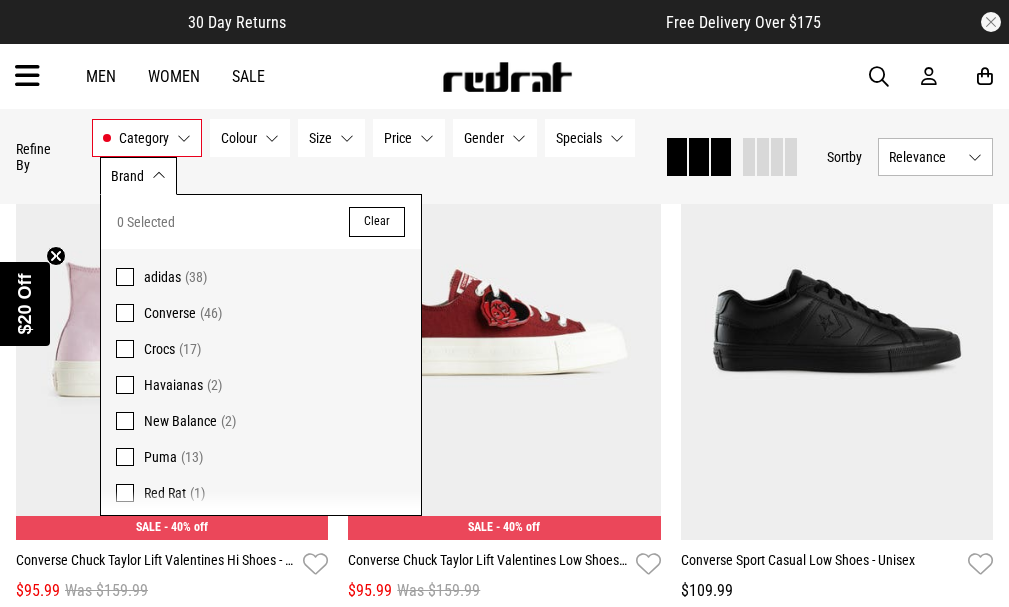 click at bounding box center [125, 277] 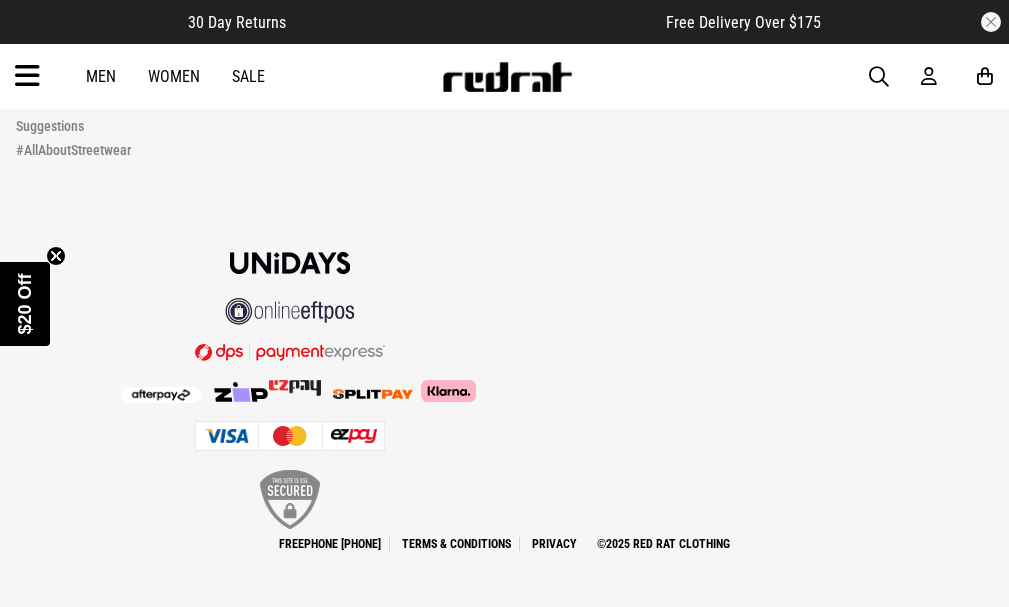scroll, scrollTop: 5969, scrollLeft: 0, axis: vertical 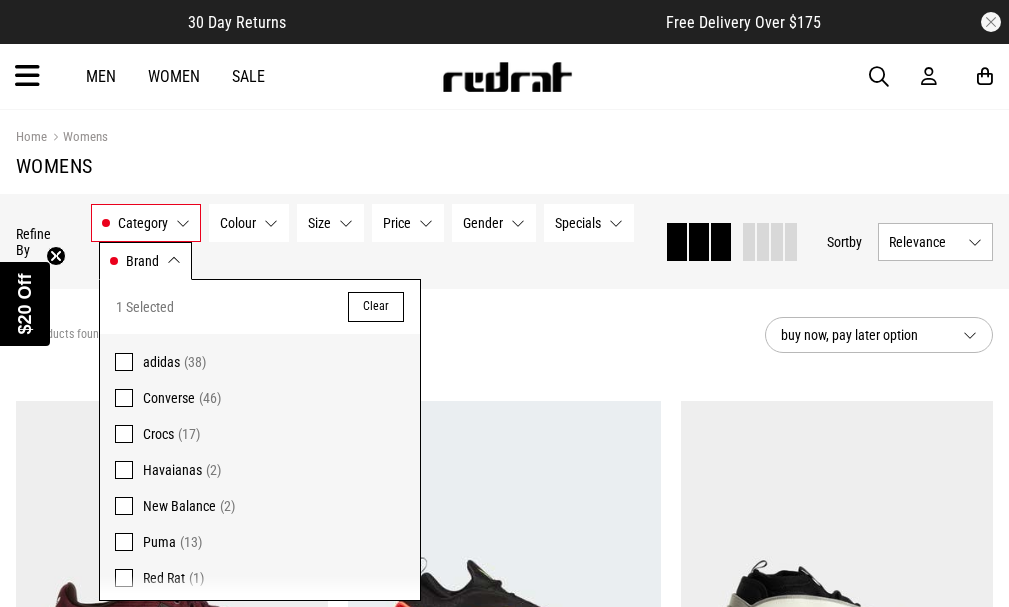 click on "38 products found   Active Filters Footwear adidas Clear" at bounding box center (382, 335) 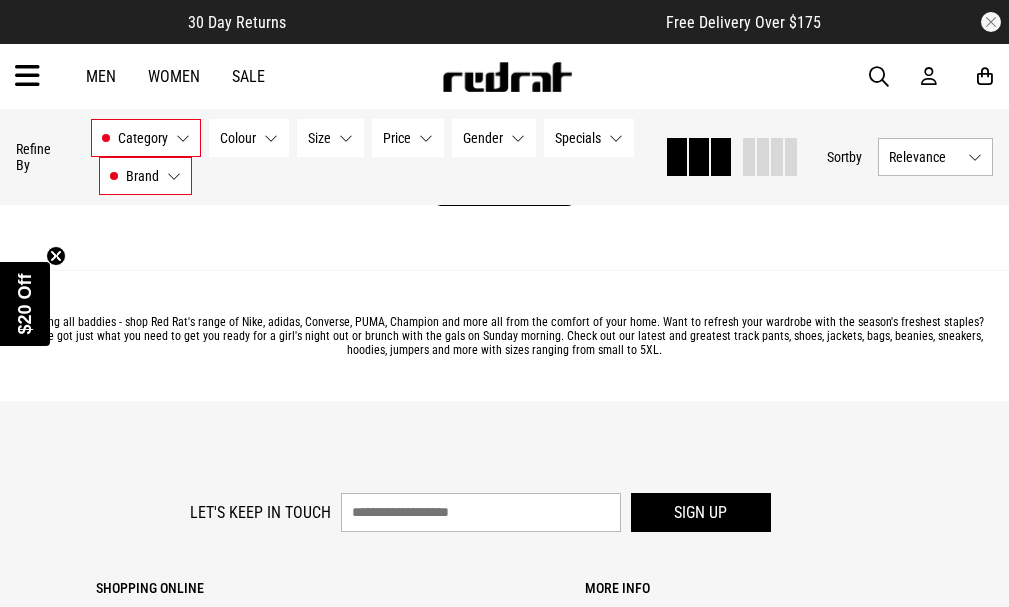 scroll, scrollTop: 4887, scrollLeft: 0, axis: vertical 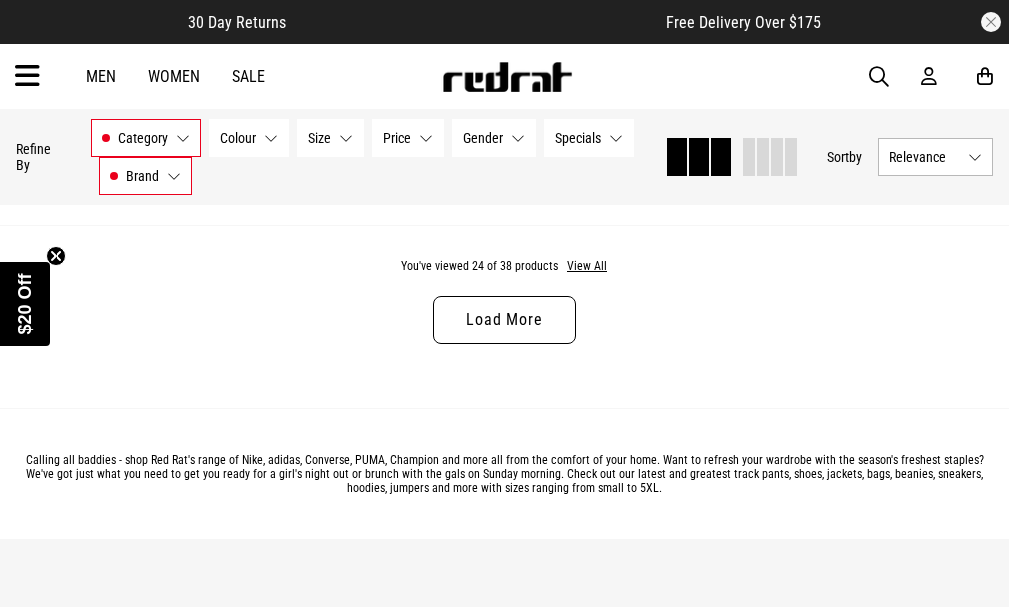 click on "Load More" at bounding box center [504, 320] 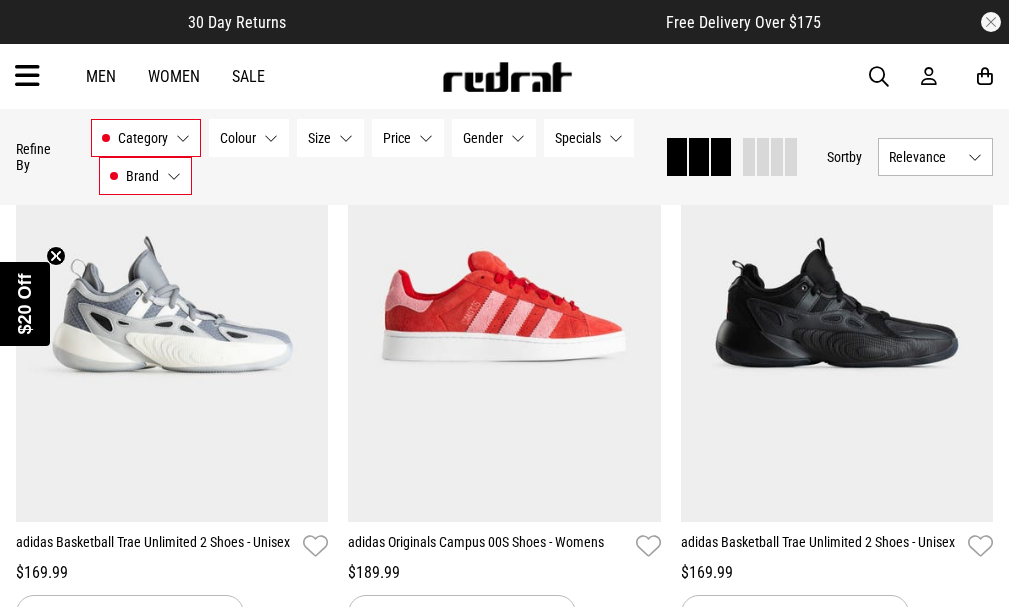 scroll, scrollTop: 3215, scrollLeft: 0, axis: vertical 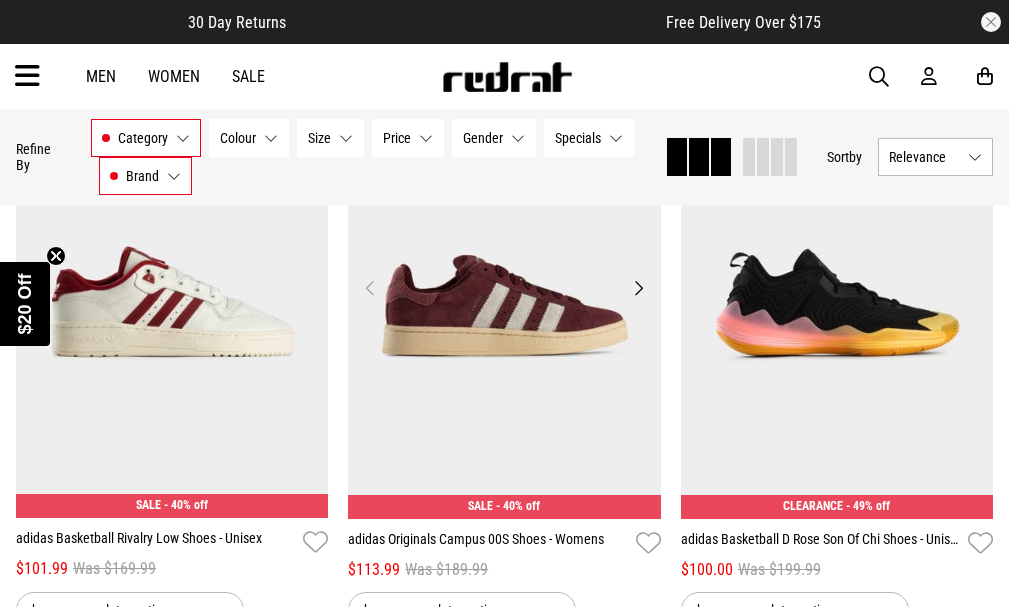 click at bounding box center (504, 299) 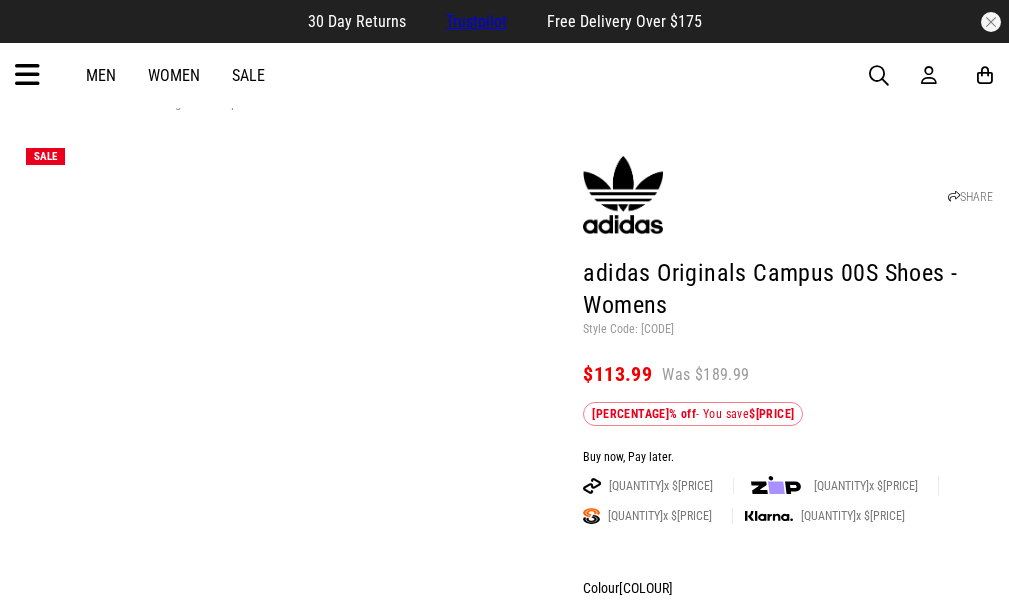 scroll, scrollTop: 0, scrollLeft: 0, axis: both 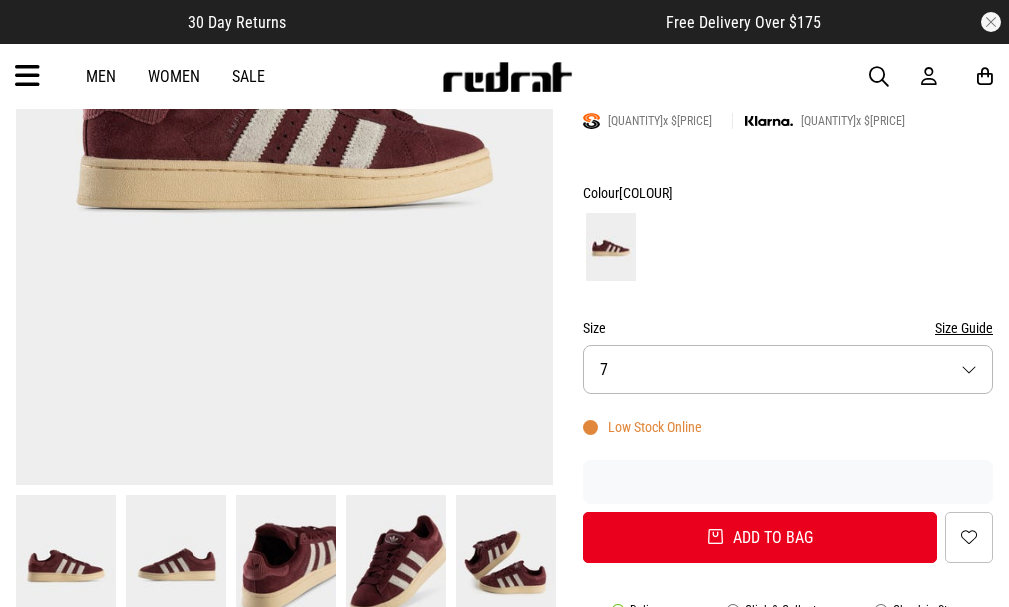 click on "Size 7" at bounding box center (788, 369) 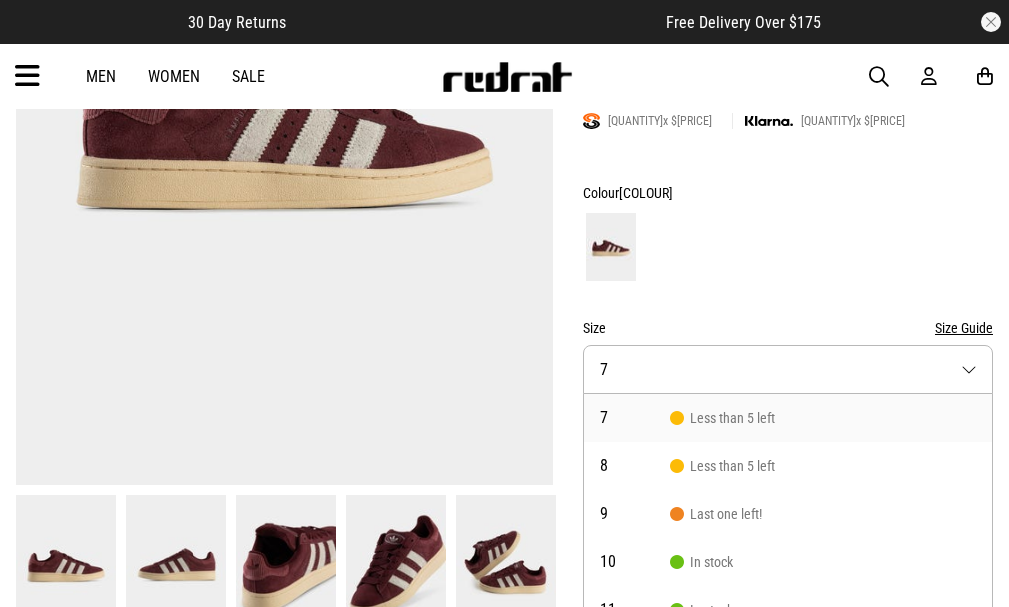 scroll, scrollTop: 462, scrollLeft: 0, axis: vertical 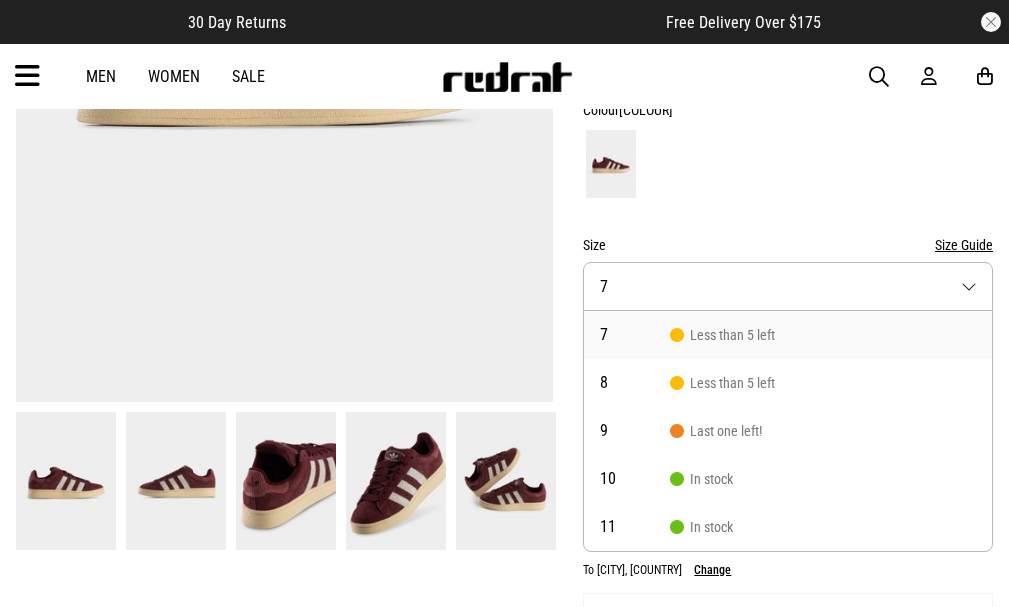 click on "Size Guide" at bounding box center (964, 245) 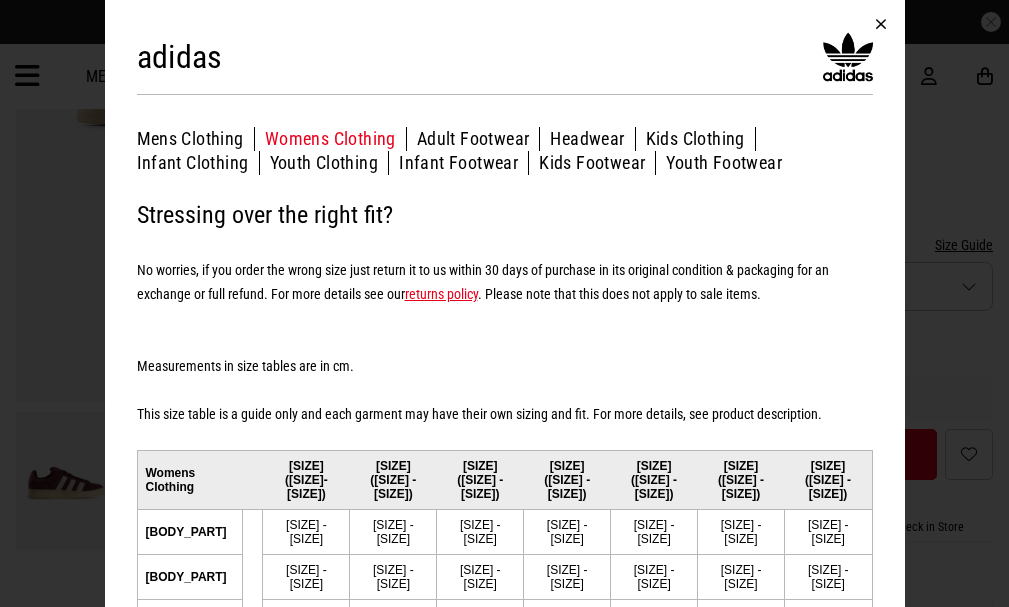 scroll, scrollTop: 31, scrollLeft: 0, axis: vertical 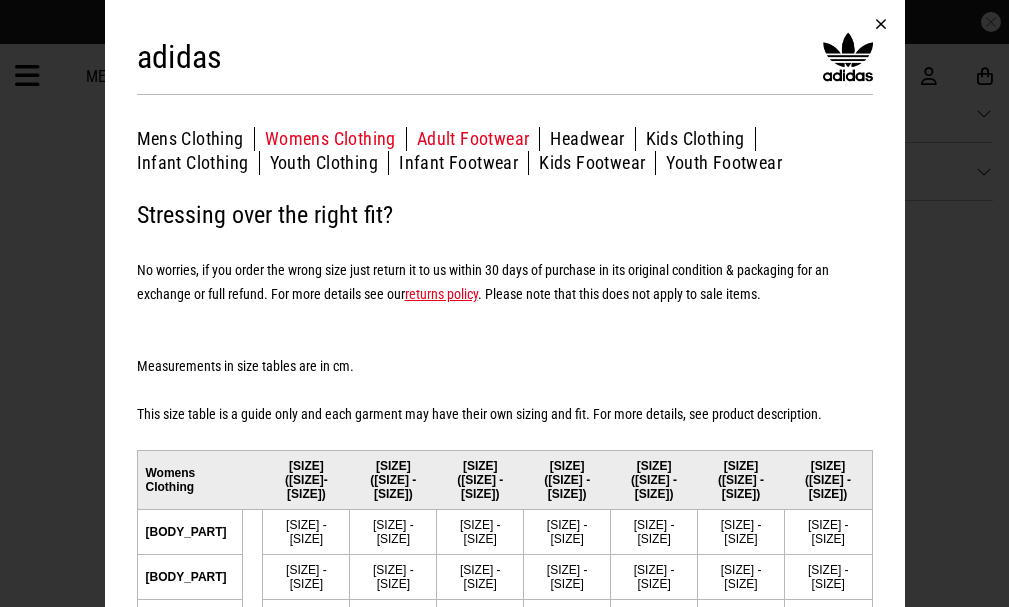 click on "Adult Footwear" at bounding box center [479, 139] 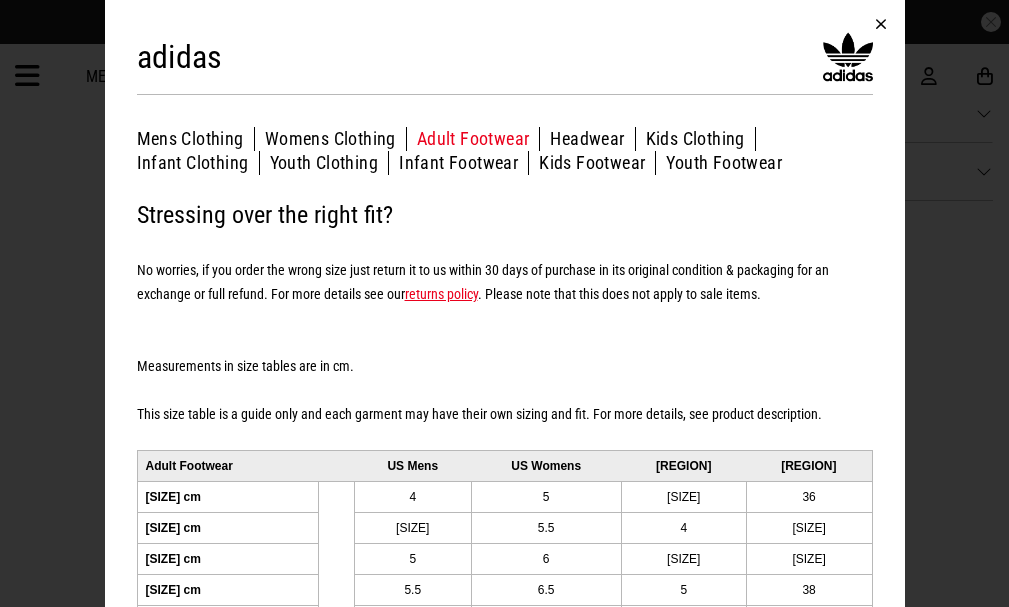 scroll, scrollTop: 137, scrollLeft: 0, axis: vertical 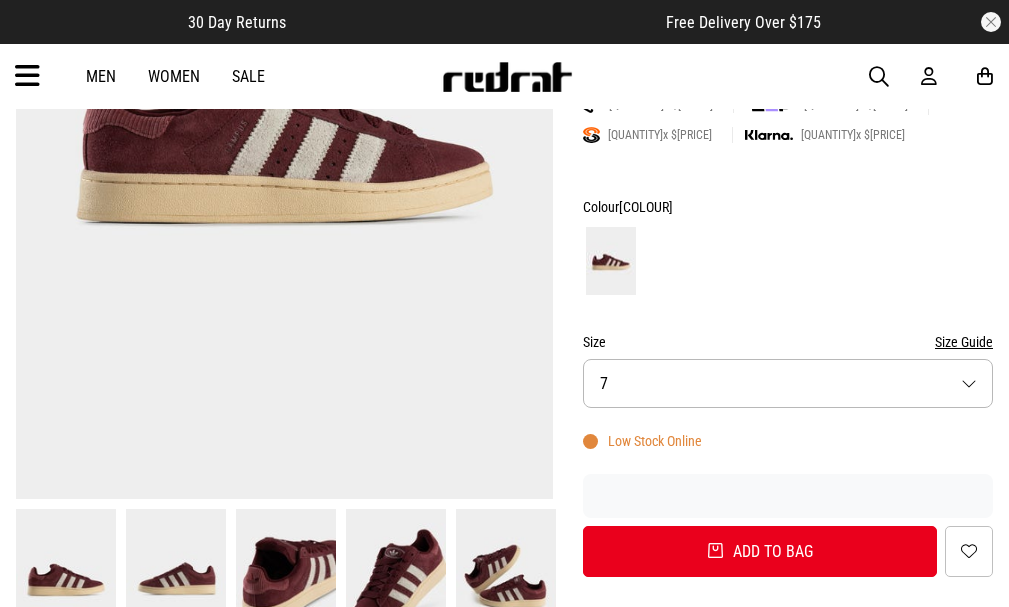 click on "Size 7" at bounding box center [788, 383] 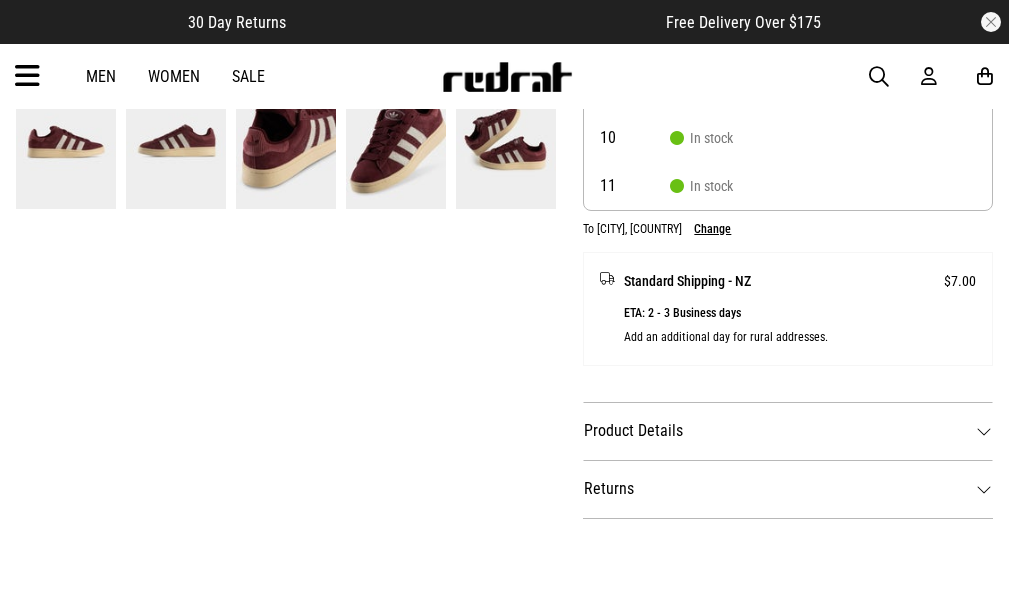 scroll, scrollTop: 890, scrollLeft: 0, axis: vertical 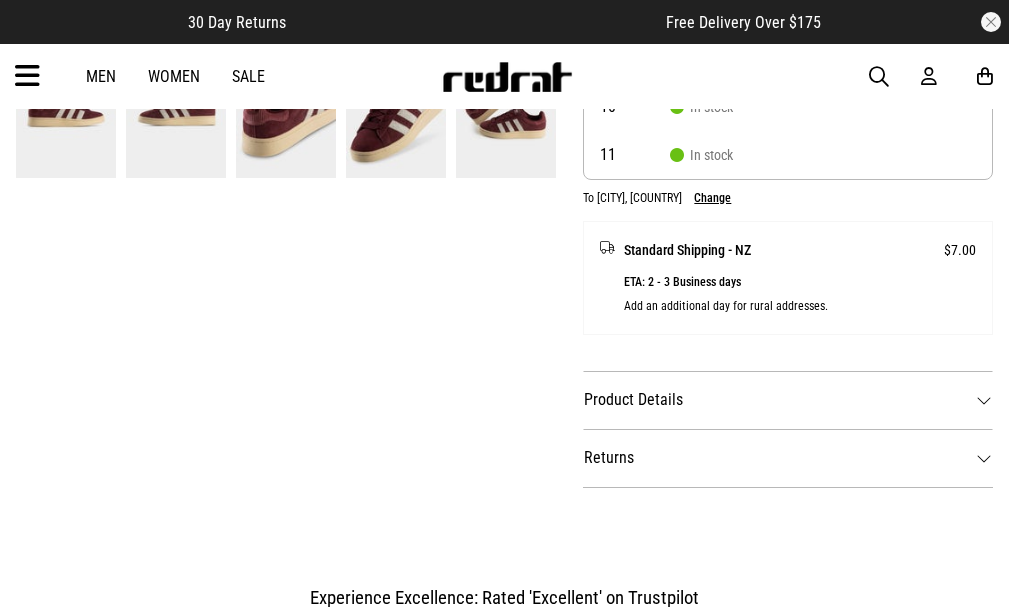 click on "Product Details" at bounding box center [788, 400] 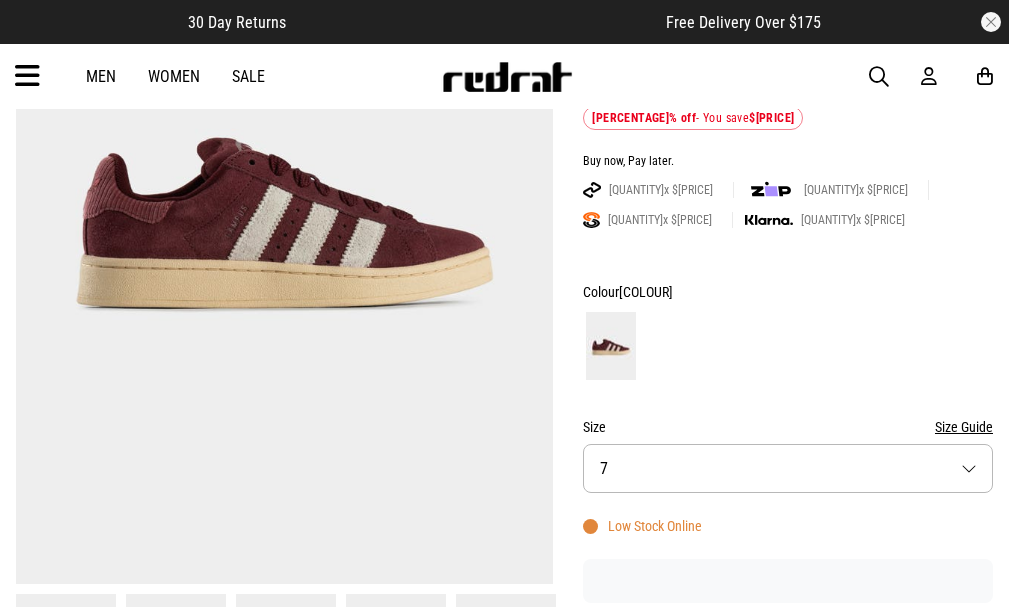 scroll, scrollTop: 323, scrollLeft: 0, axis: vertical 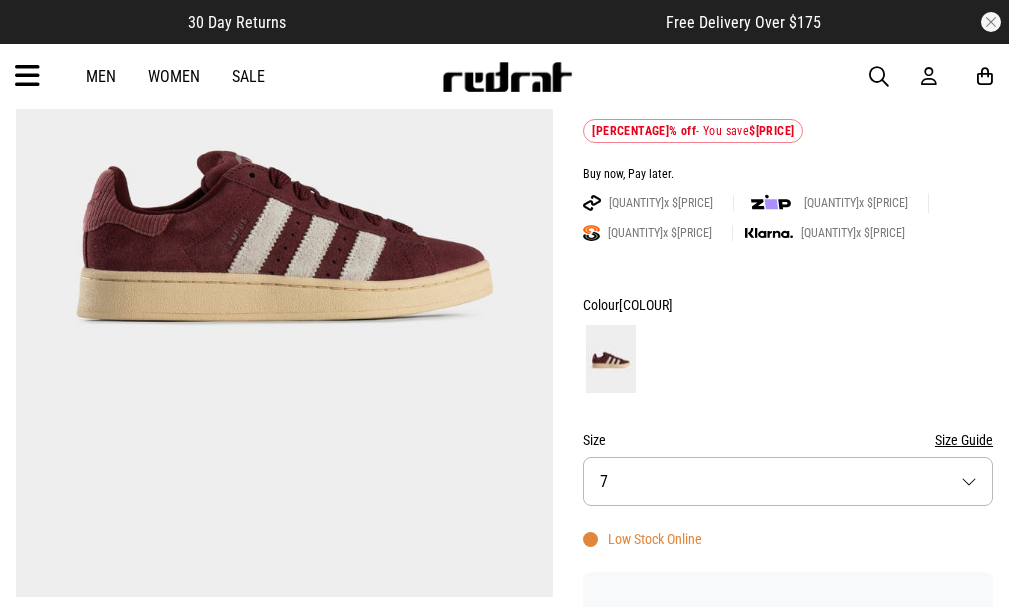 click on "Size Guide" at bounding box center (964, 440) 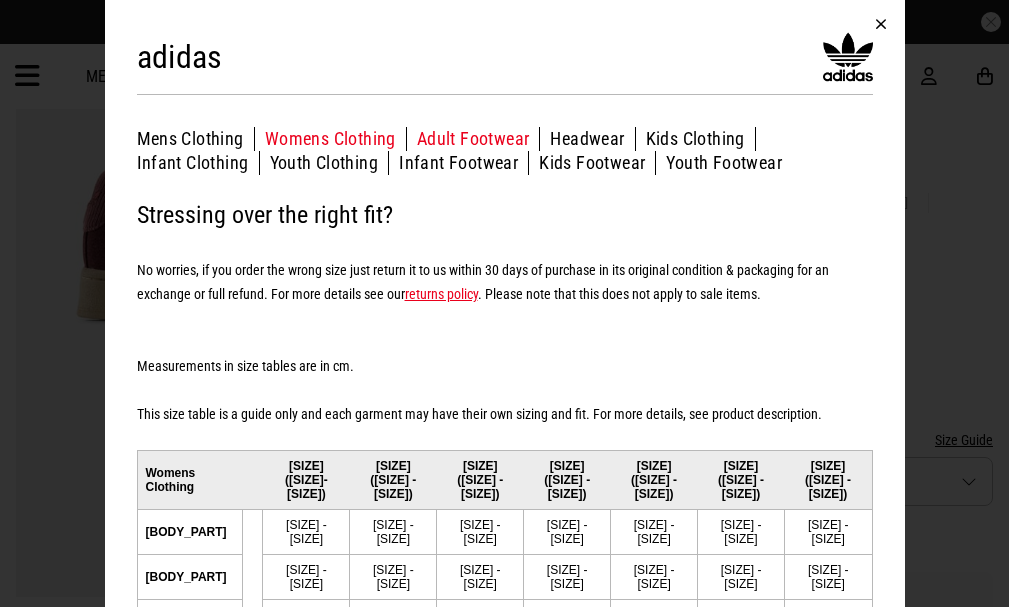 click on "Adult Footwear" at bounding box center (479, 139) 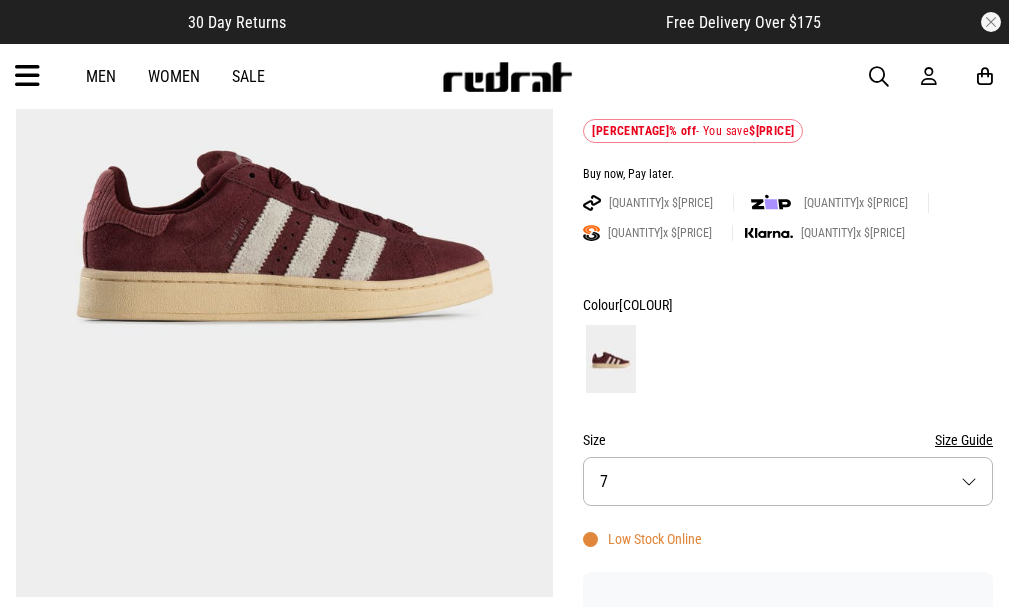 drag, startPoint x: 999, startPoint y: 132, endPoint x: 1005, endPoint y: 177, distance: 45.39824 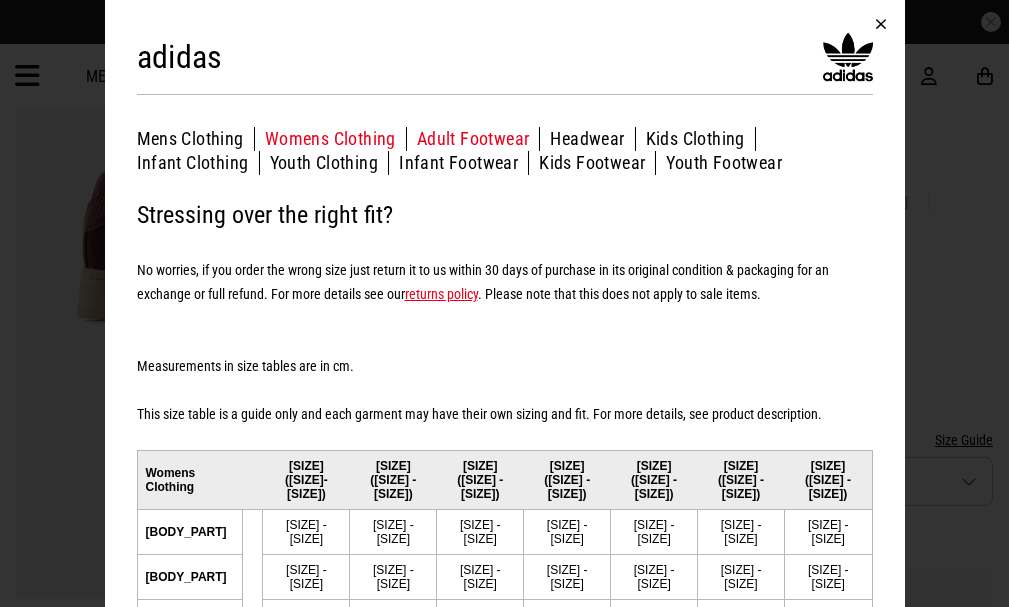 click on "Adult Footwear" at bounding box center [479, 139] 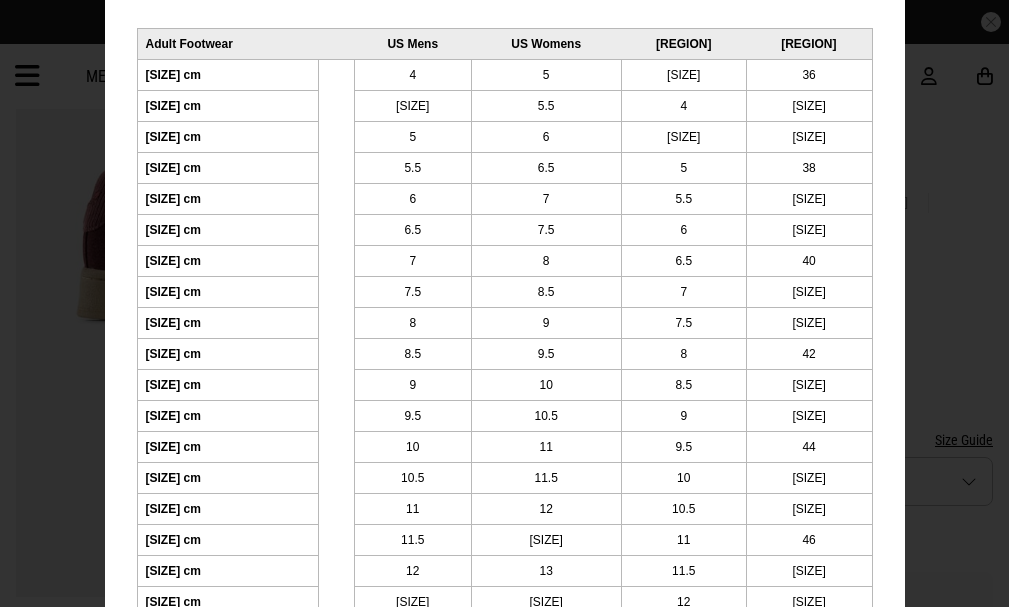 scroll, scrollTop: 424, scrollLeft: 0, axis: vertical 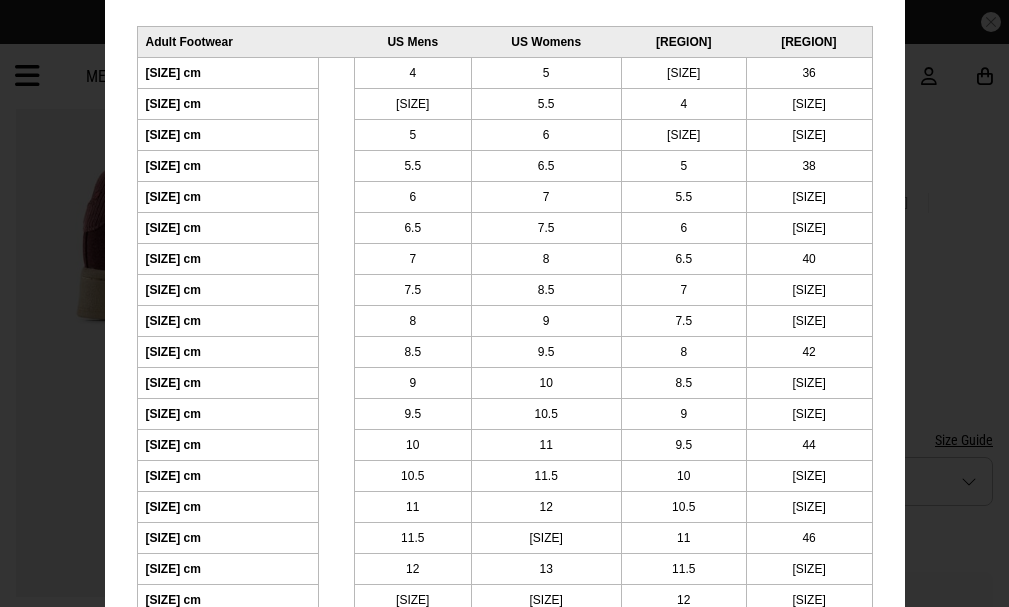 click on "adidas     Mens Clothing Womens Clothing Adult Footwear Headwear Kids Clothing Infant Clothing Youth Clothing Infant Footwear Kids Footwear Youth Footwear   Adult Footwear     Stressing over the right fit?
No worries, if you order the wrong size just return it to us within 30 days of purchase in its original condition & packaging for an exchange or full refund. For more details see our  returns policy . Please note that this does not apply to sale items. Measurements in size tables are in cm. This size table is a guide only and each garment may have their own sizing and fit. For more details, see product description.   Adult Footwear       US Mens US Womens UK EU   22.1 cm       4 5 3.5 36 22.6 cm       4.5 5.5 4 36 2/3 22.9 cm       5 6 4.5 37 1/3 23.4 cm       5.5 6.5 5 38 23.9 cm       6 7 5.5 38 2/3 24.1 cm       6.5 7.5 6 39 1/3 24.6 cm       7 8 6.5 40 25.1 cm       7.5 8.5 7 40 2/3 25.4 cm       8 9 7.5 41 1/3 25.9 cm       8.5 9.5 8 42 26.4 cm       9 10 8.5 42 2/3 26.7 cm       9.5 9" at bounding box center (504, 303) 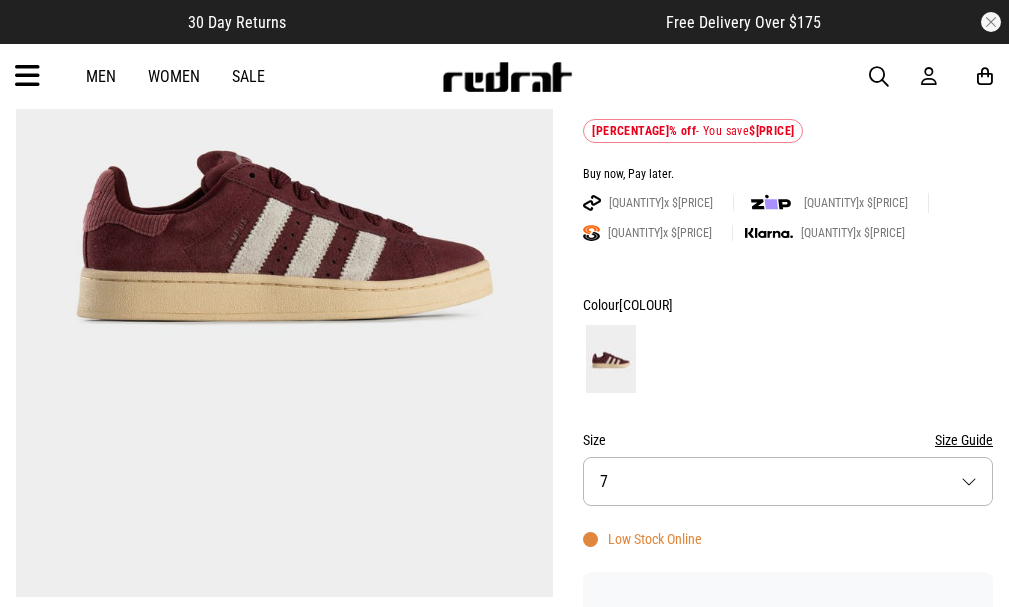 click on "Size 7" at bounding box center [788, 481] 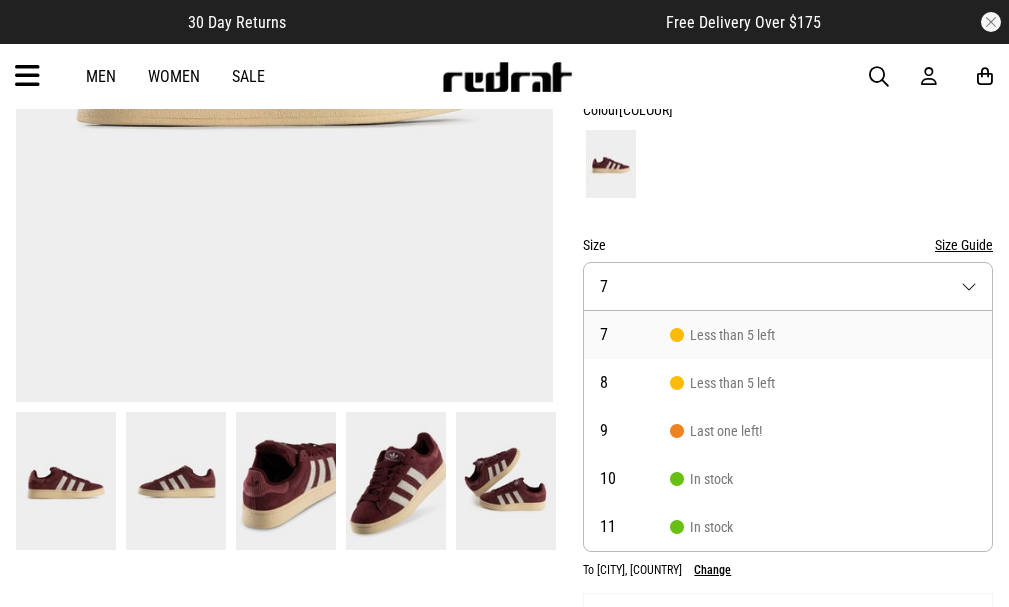 scroll, scrollTop: 519, scrollLeft: 0, axis: vertical 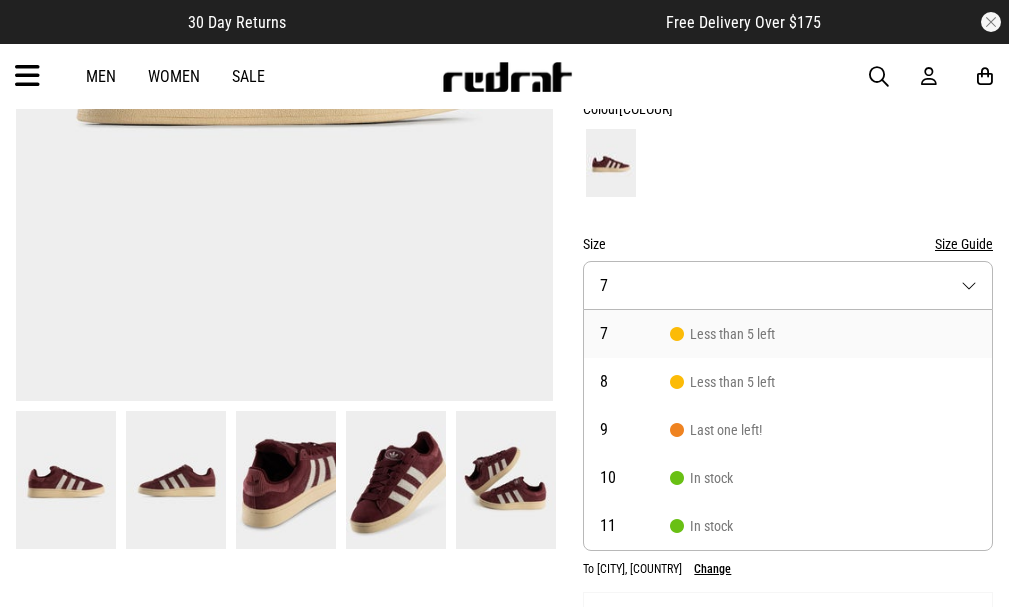 click on "Size Guide" at bounding box center [964, 244] 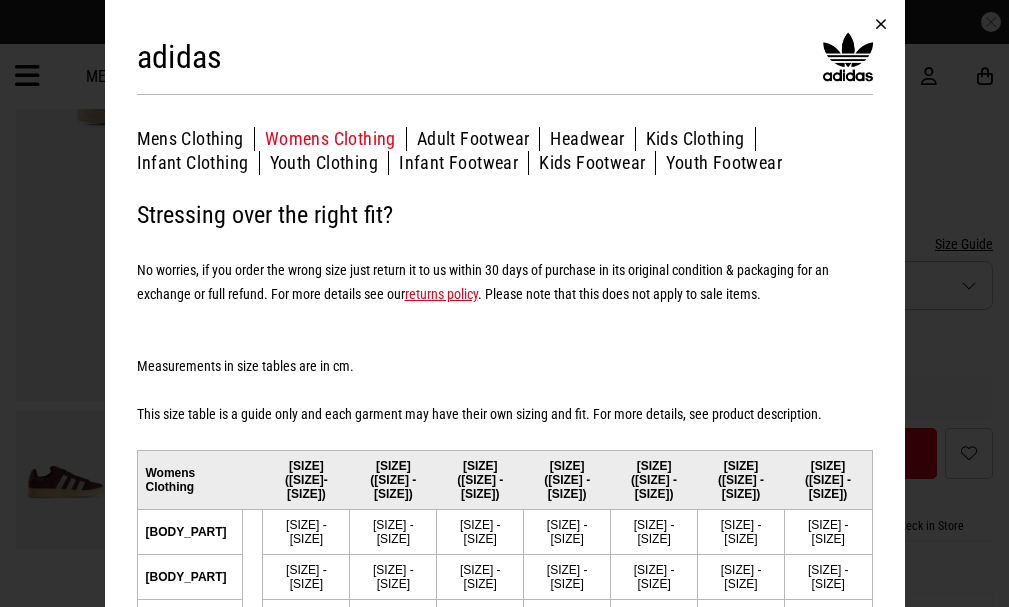 scroll, scrollTop: 31, scrollLeft: 0, axis: vertical 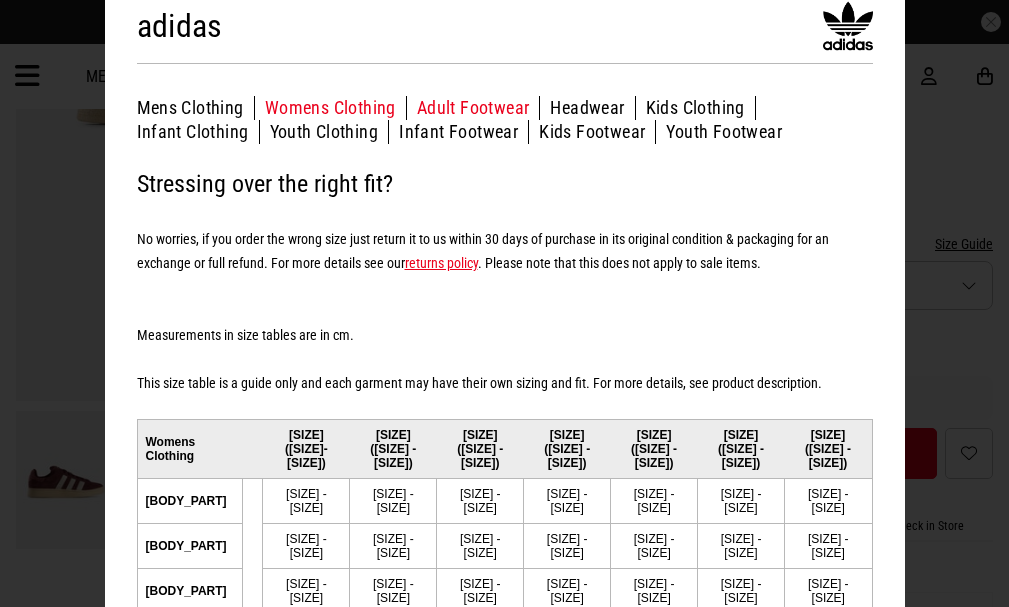 click on "Adult Footwear" at bounding box center (479, 108) 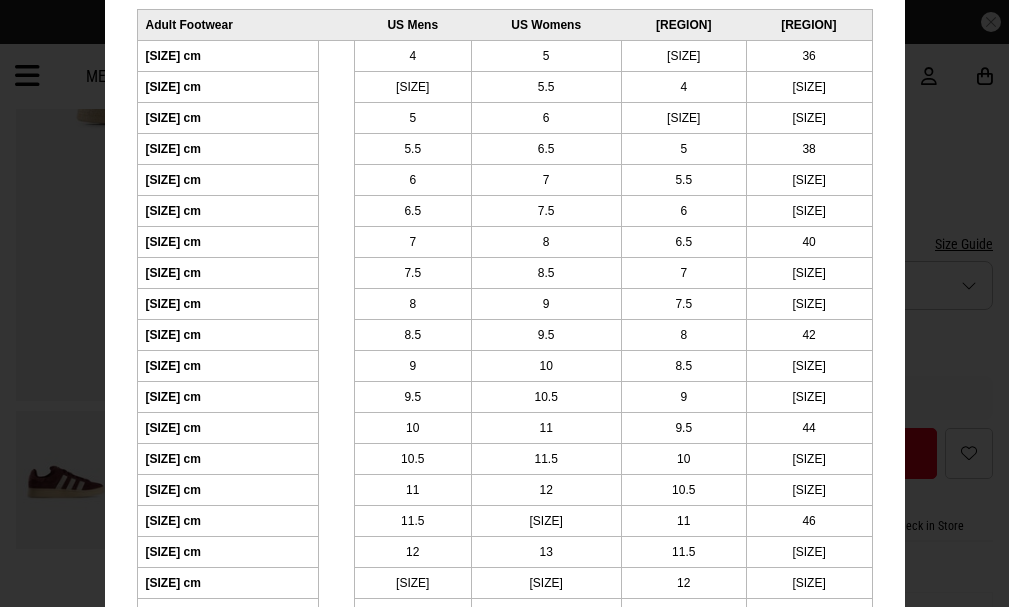 scroll, scrollTop: 446, scrollLeft: 0, axis: vertical 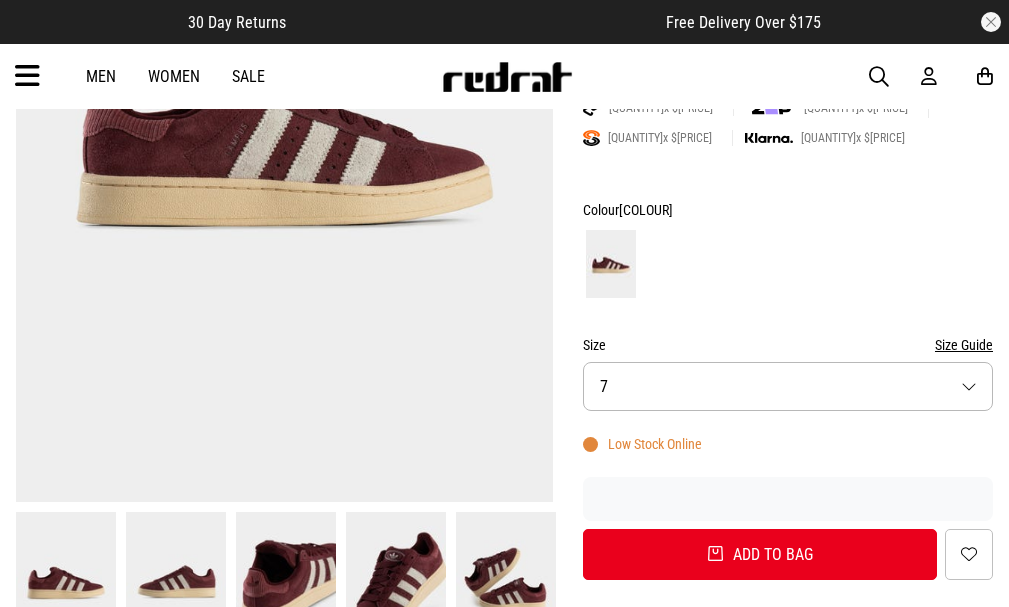 click on "Size Guide" at bounding box center (964, 345) 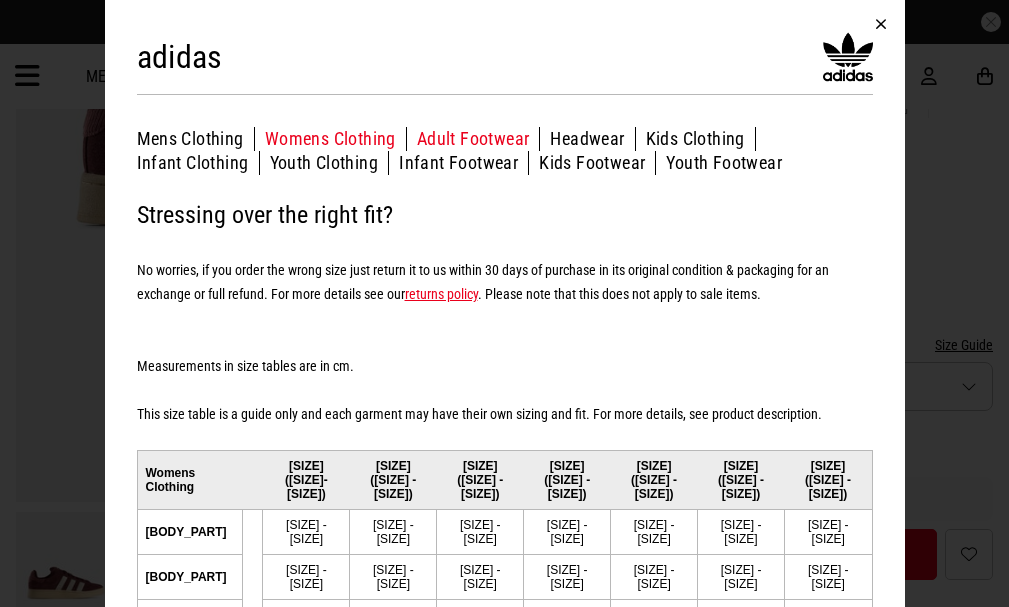 click on "Adult Footwear" at bounding box center (479, 139) 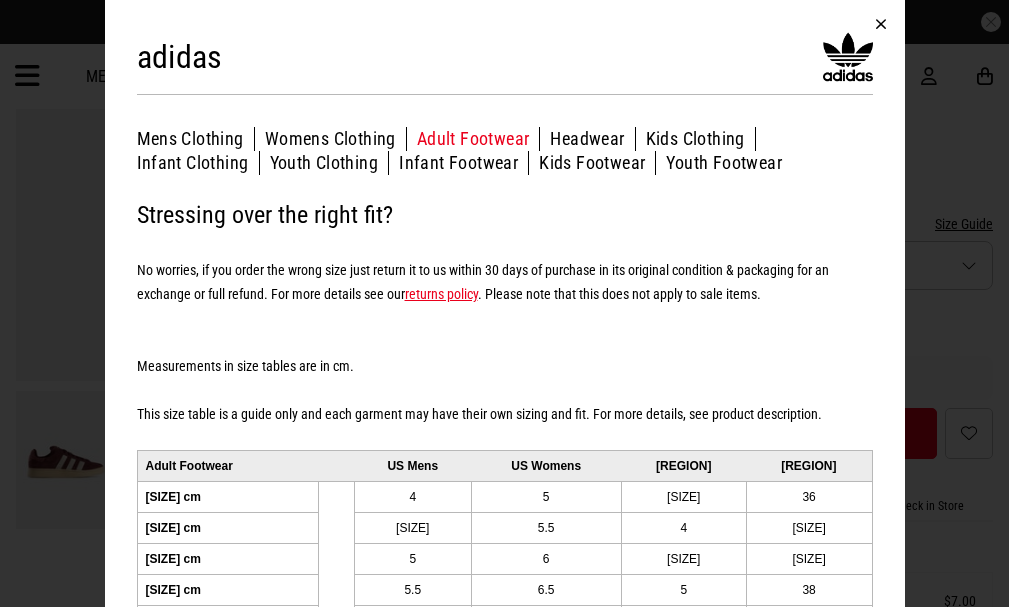 scroll, scrollTop: 559, scrollLeft: 0, axis: vertical 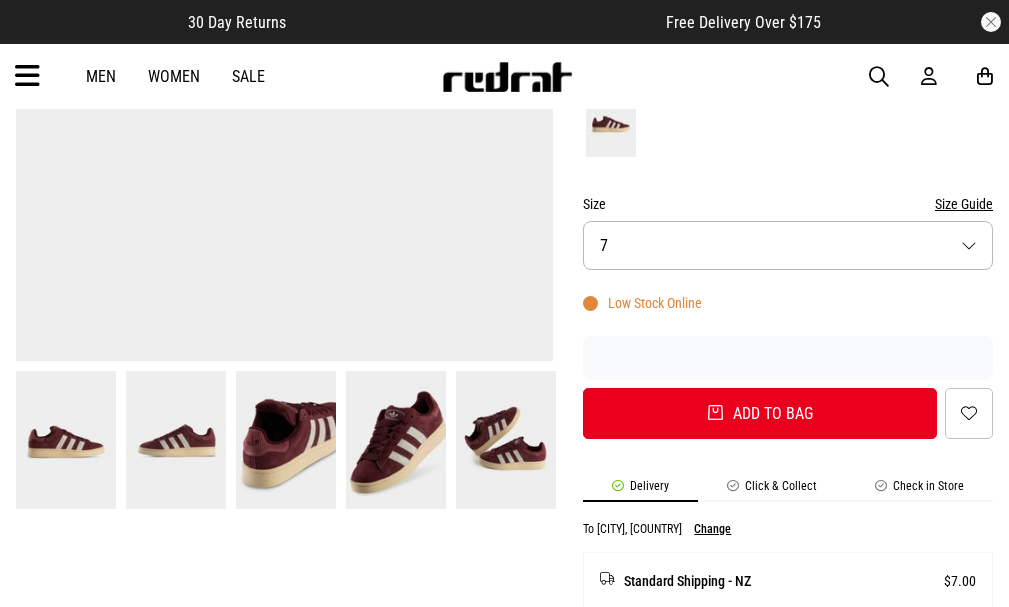 drag, startPoint x: 1001, startPoint y: 218, endPoint x: 1012, endPoint y: 205, distance: 17.029387 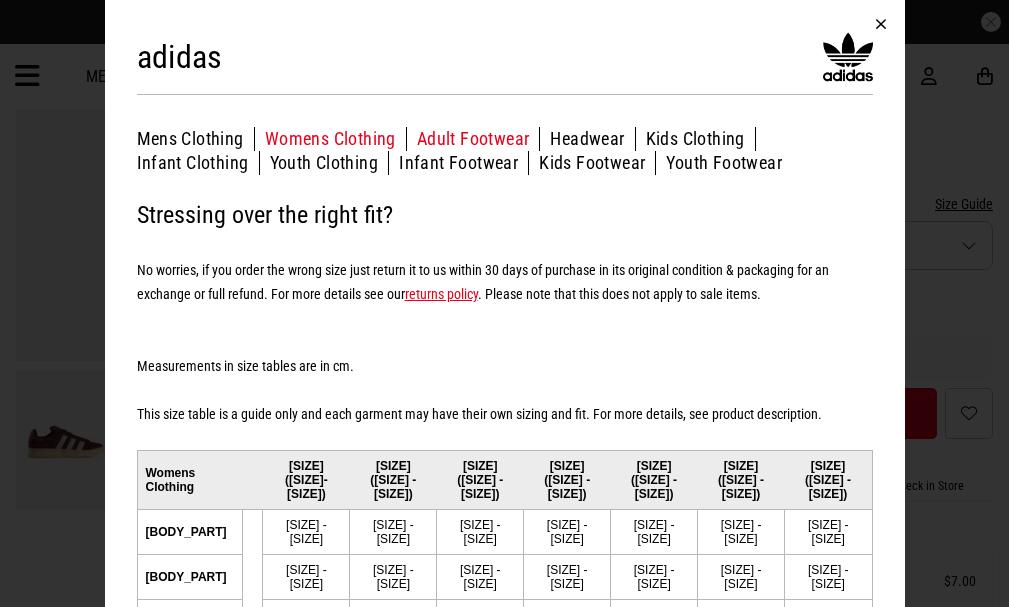 click on "Adult Footwear" at bounding box center [479, 139] 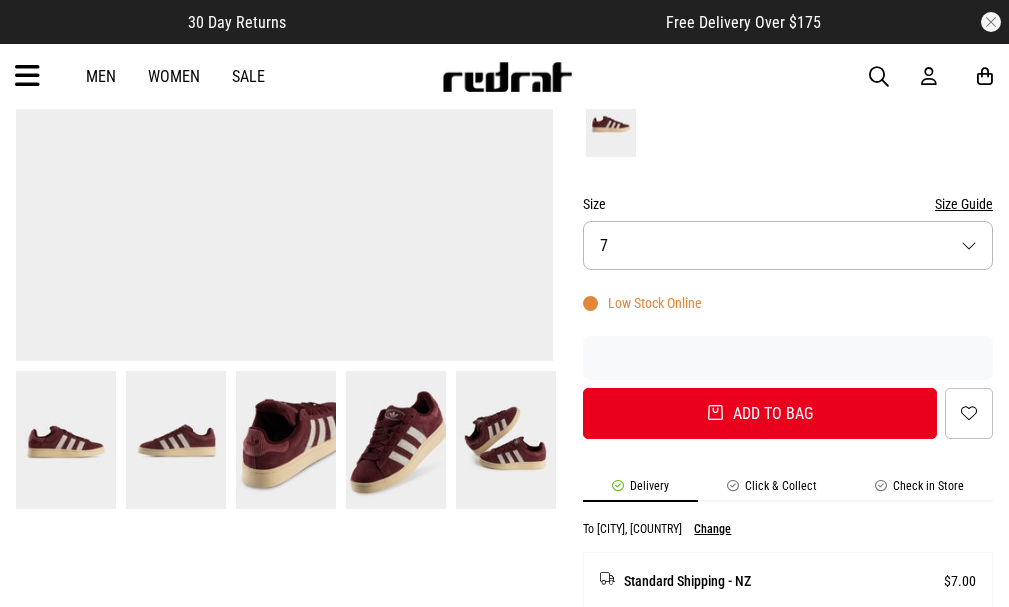 drag, startPoint x: 1002, startPoint y: 167, endPoint x: 969, endPoint y: 159, distance: 33.955853 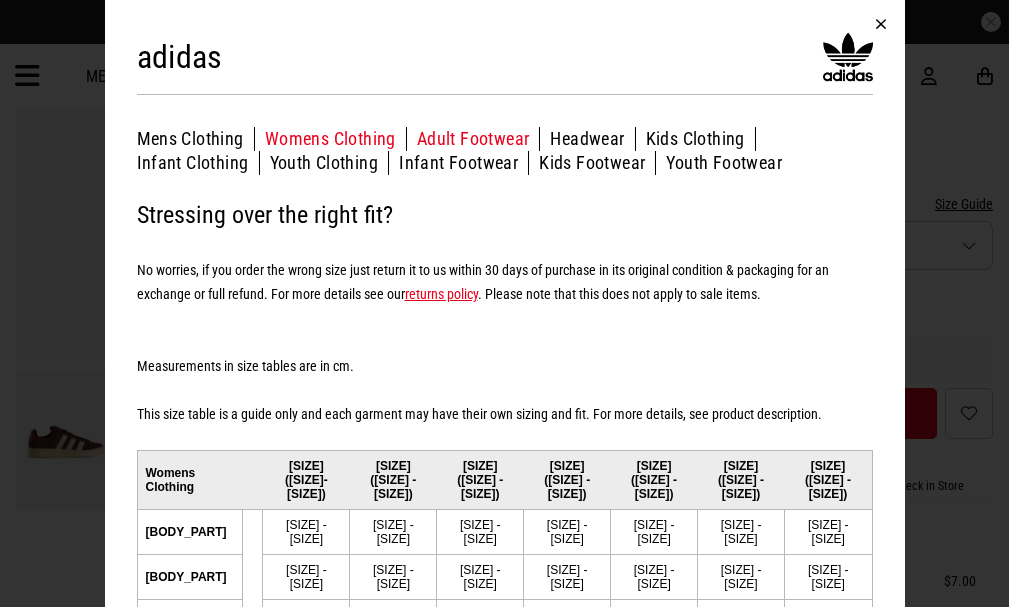 click on "Adult Footwear" at bounding box center [479, 139] 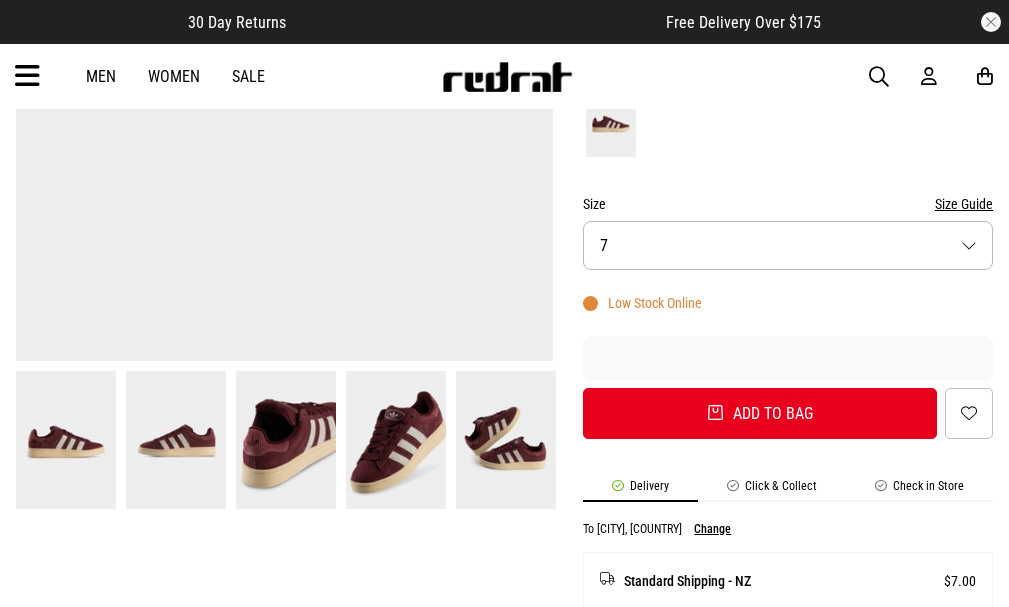 drag, startPoint x: 1000, startPoint y: 200, endPoint x: 948, endPoint y: 140, distance: 79.397736 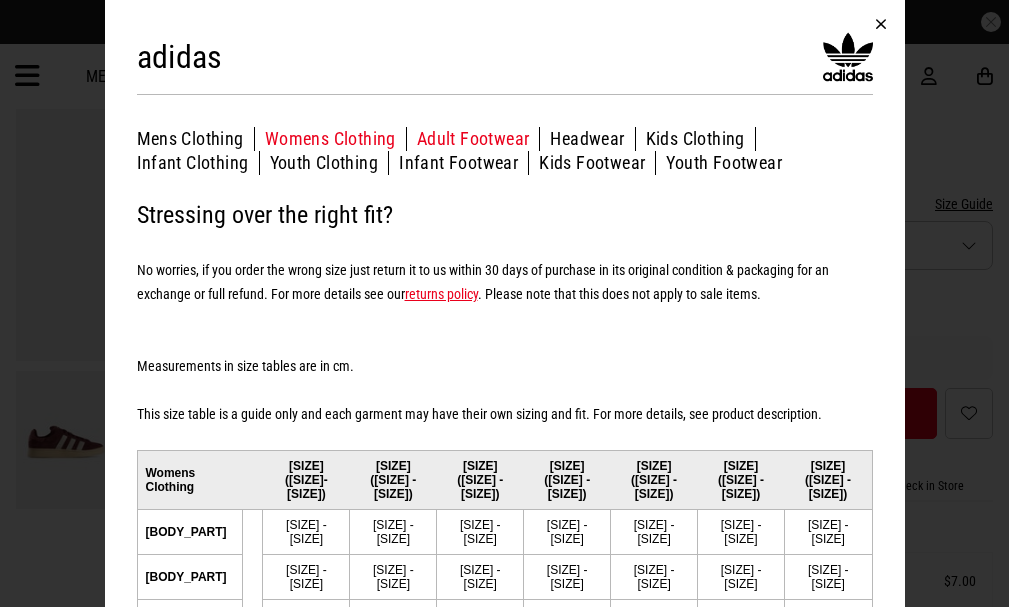 click on "Adult Footwear" at bounding box center [479, 139] 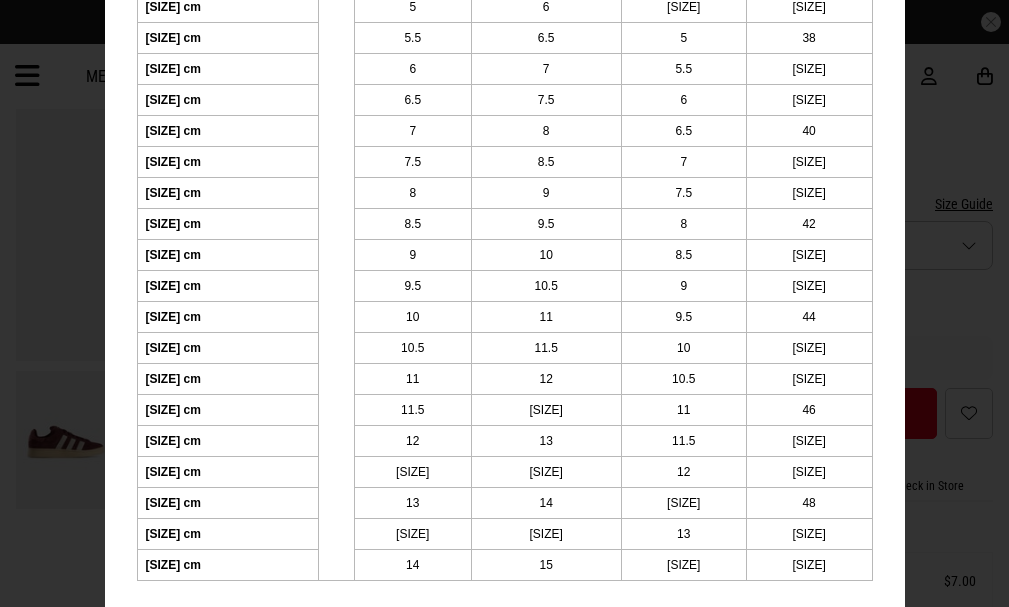 scroll, scrollTop: 554, scrollLeft: 0, axis: vertical 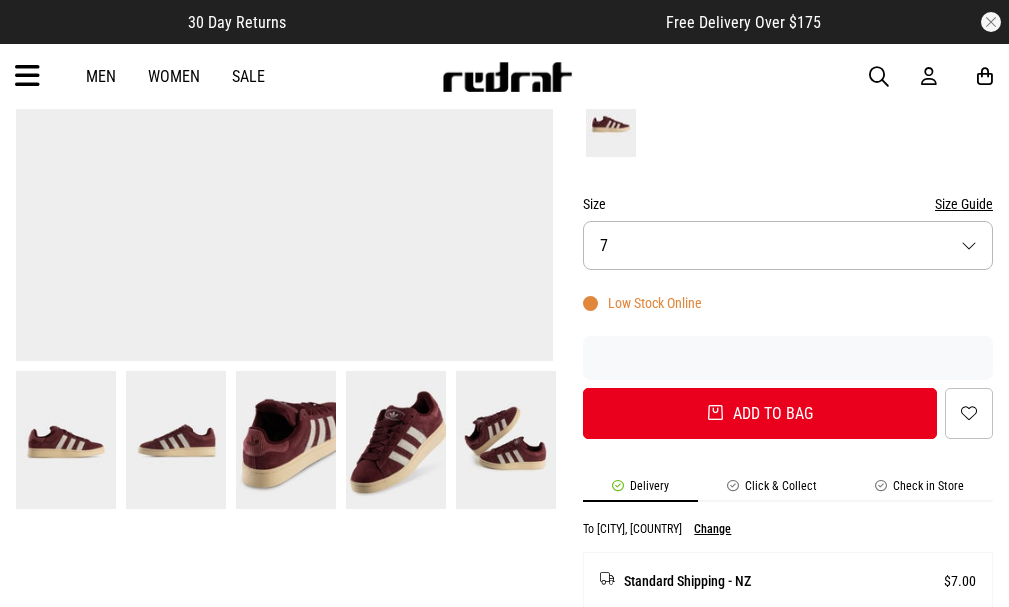 drag, startPoint x: 997, startPoint y: 329, endPoint x: 993, endPoint y: 362, distance: 33.24154 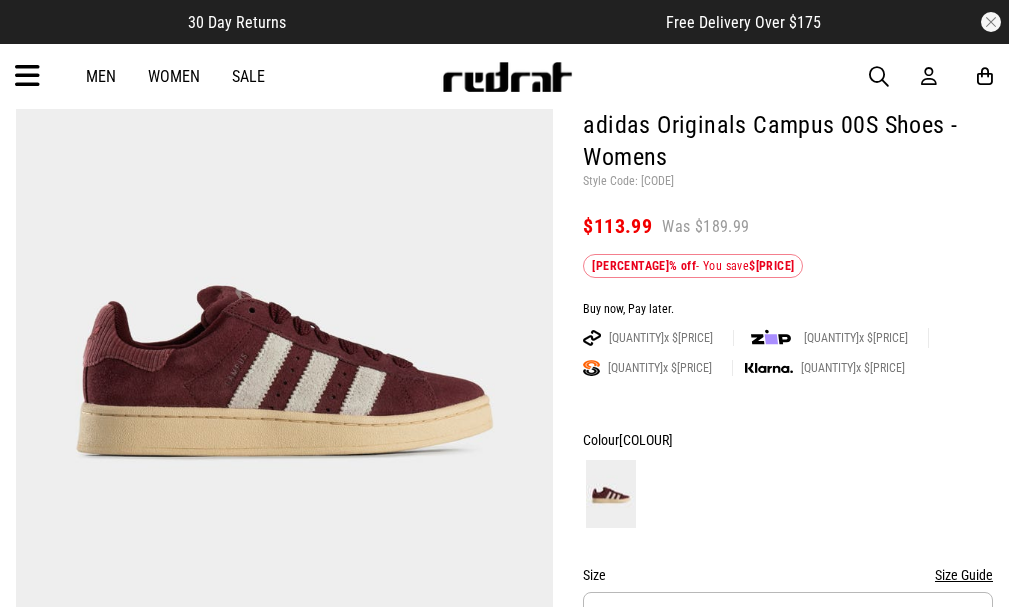 scroll, scrollTop: 114, scrollLeft: 0, axis: vertical 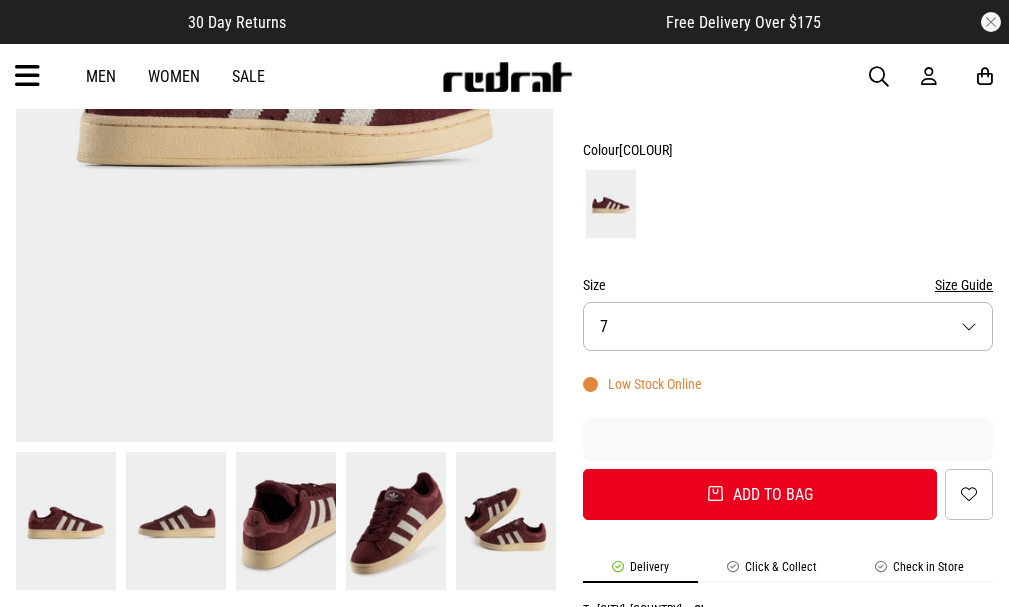 click on "Size 7" at bounding box center [788, 326] 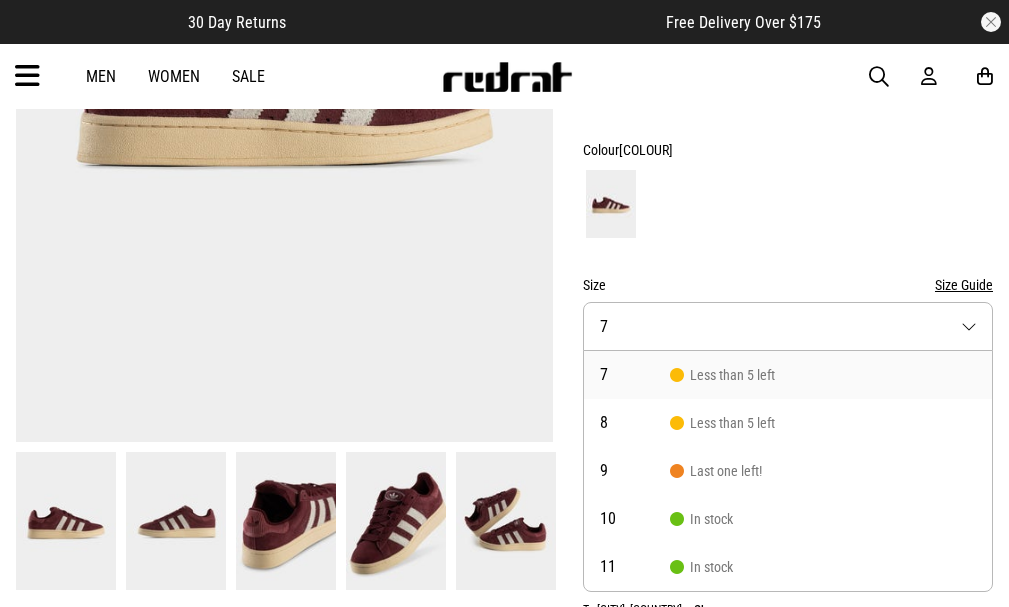click on "Size Guide" at bounding box center [964, 285] 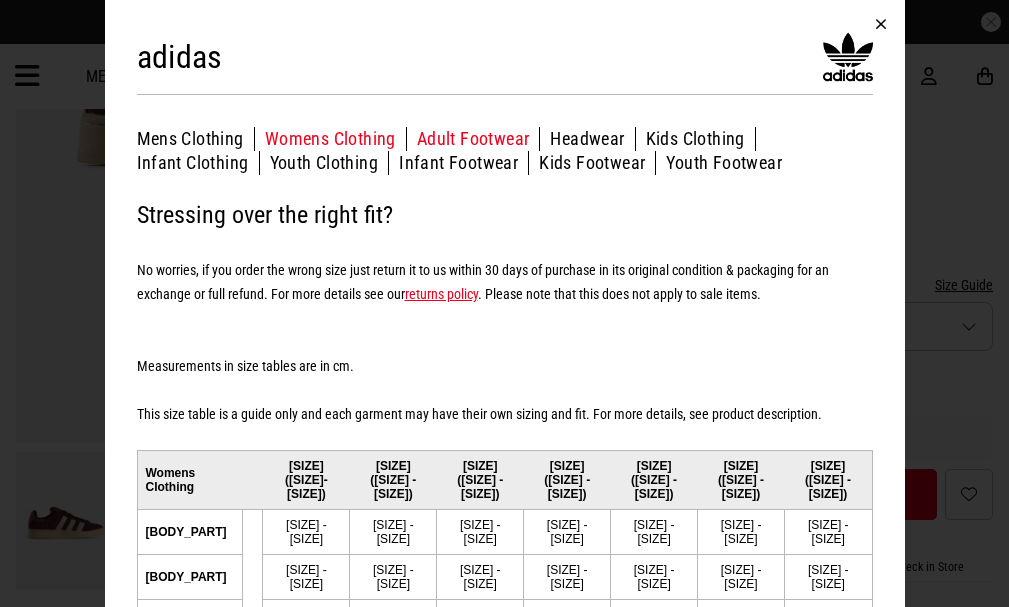click on "Adult Footwear" at bounding box center [479, 139] 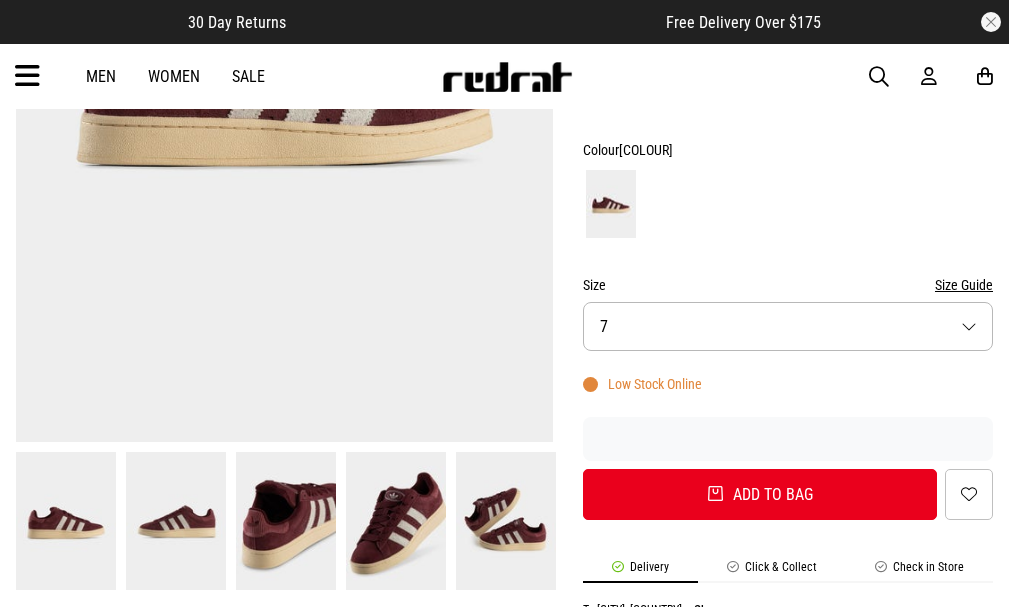 drag, startPoint x: 1003, startPoint y: 110, endPoint x: 1004, endPoint y: 134, distance: 24.020824 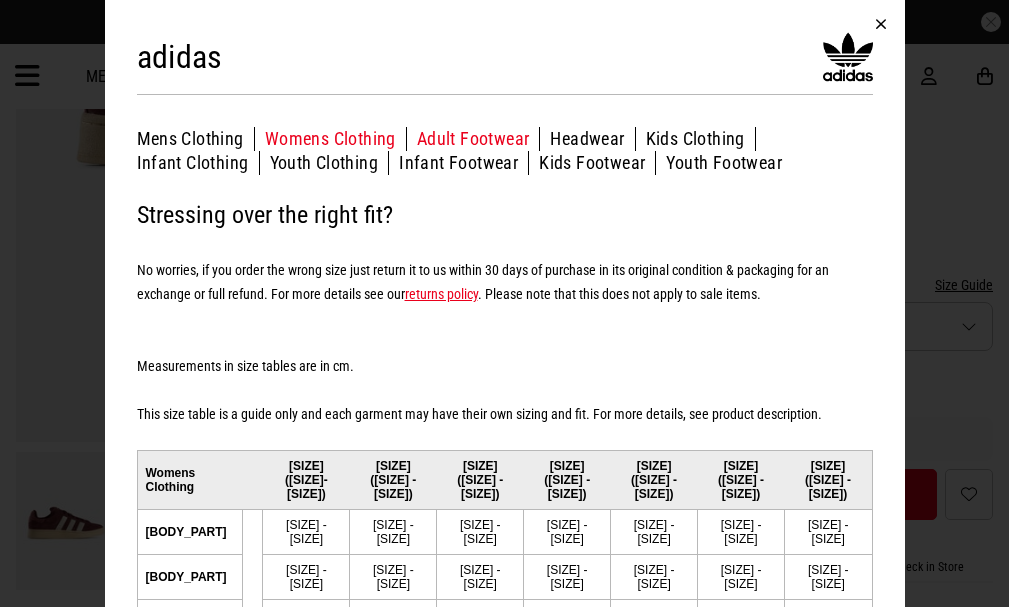 click on "Adult Footwear" at bounding box center [479, 139] 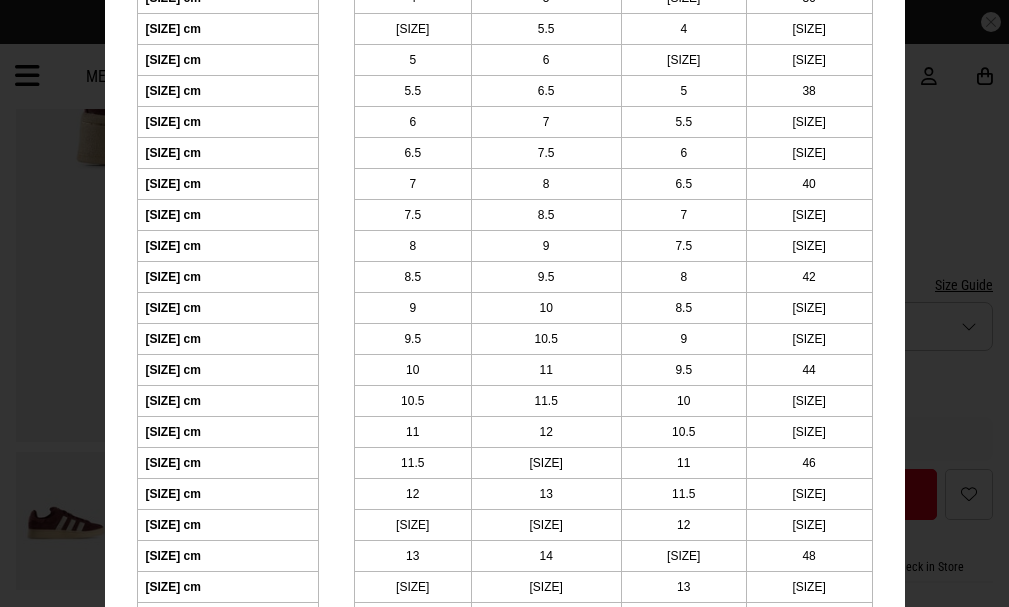 scroll, scrollTop: 520, scrollLeft: 0, axis: vertical 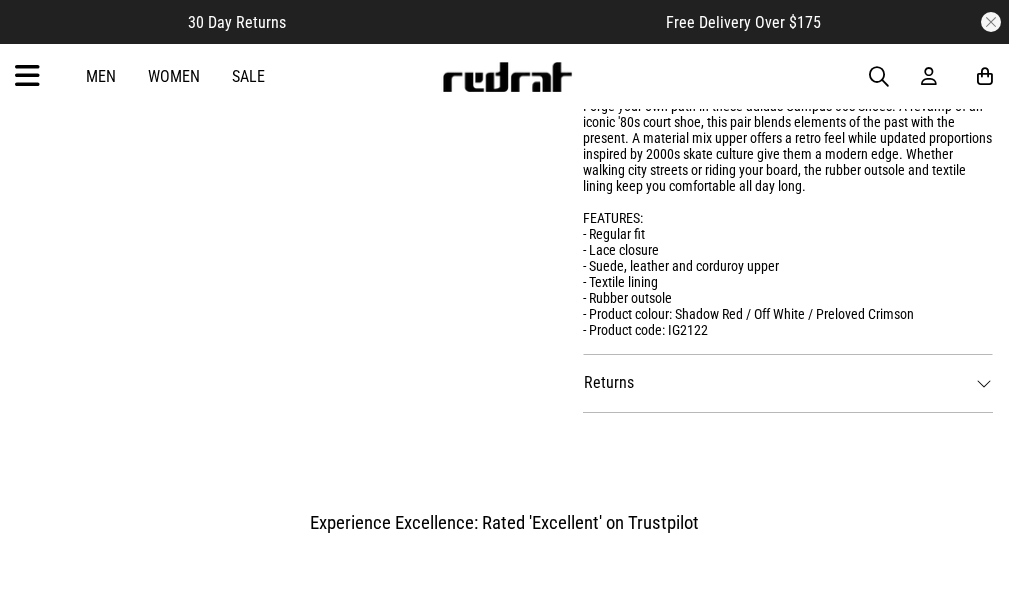 click on "Returns" at bounding box center (788, 383) 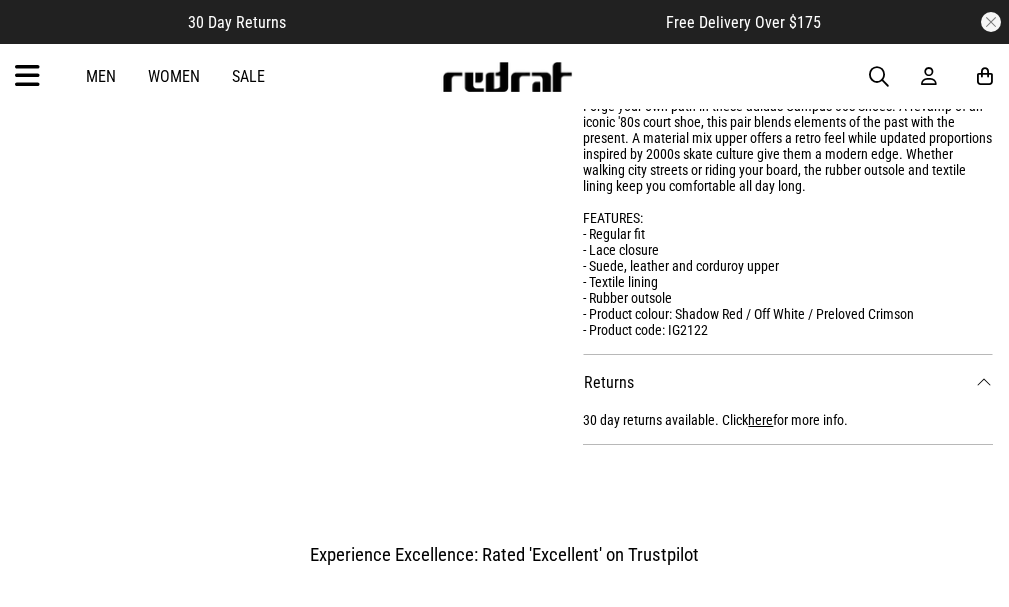 click on "here" at bounding box center (760, 420) 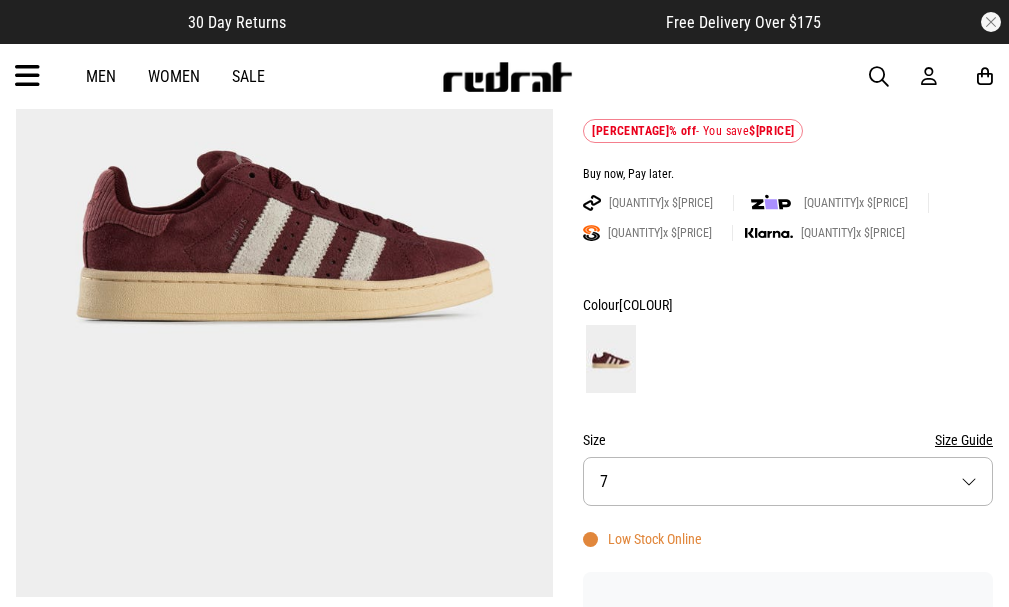 scroll, scrollTop: 500, scrollLeft: 0, axis: vertical 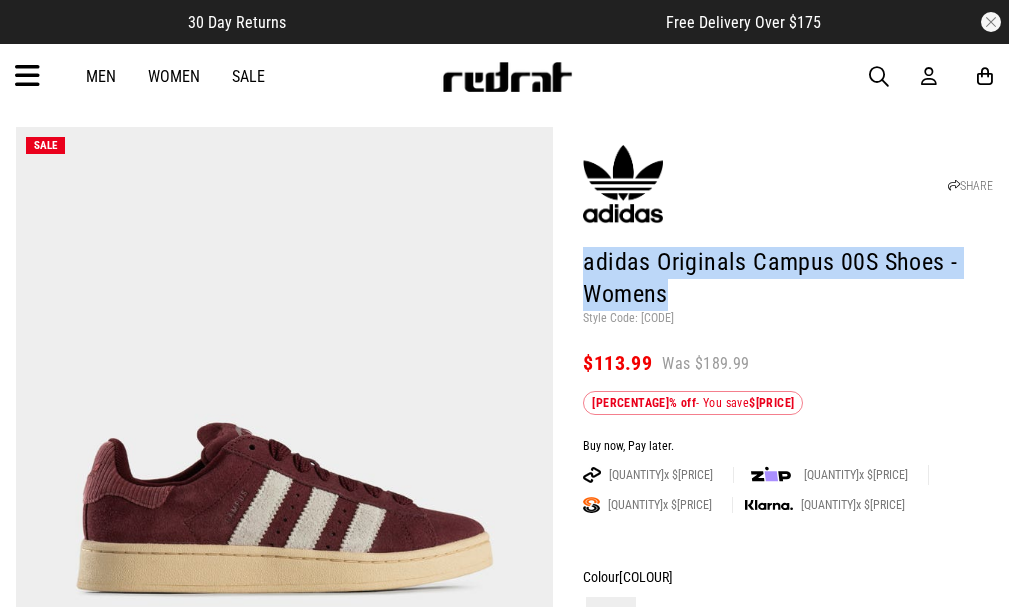drag, startPoint x: 584, startPoint y: 258, endPoint x: 682, endPoint y: 294, distance: 104.40307 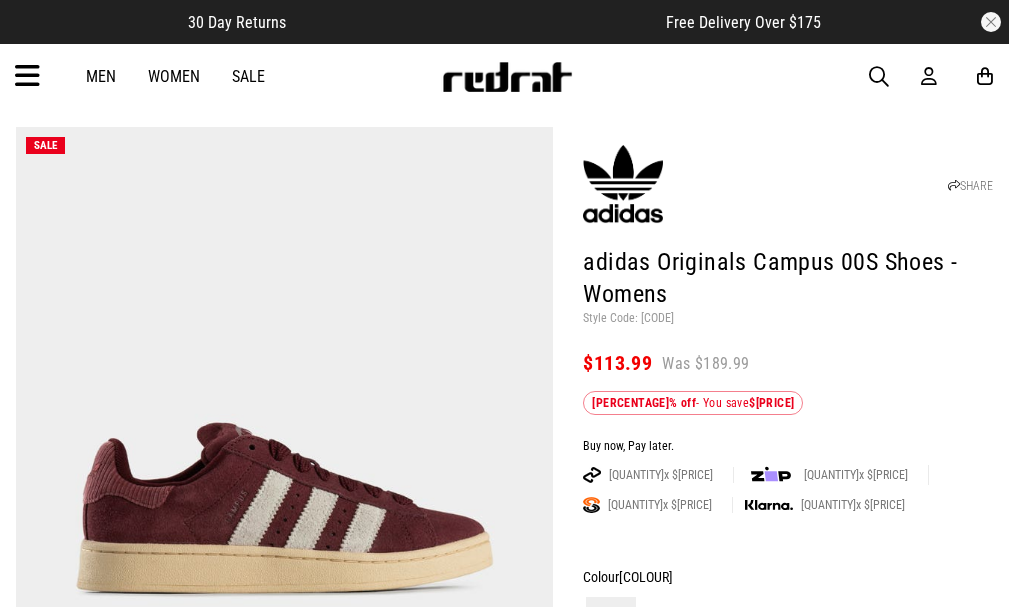 click on "SHARE    adidas Originals Campus 00S Shoes - Womens   Style Code: 57709   $113.99   Was $189.99   40% off   - You save  $76.00" at bounding box center [788, 273] 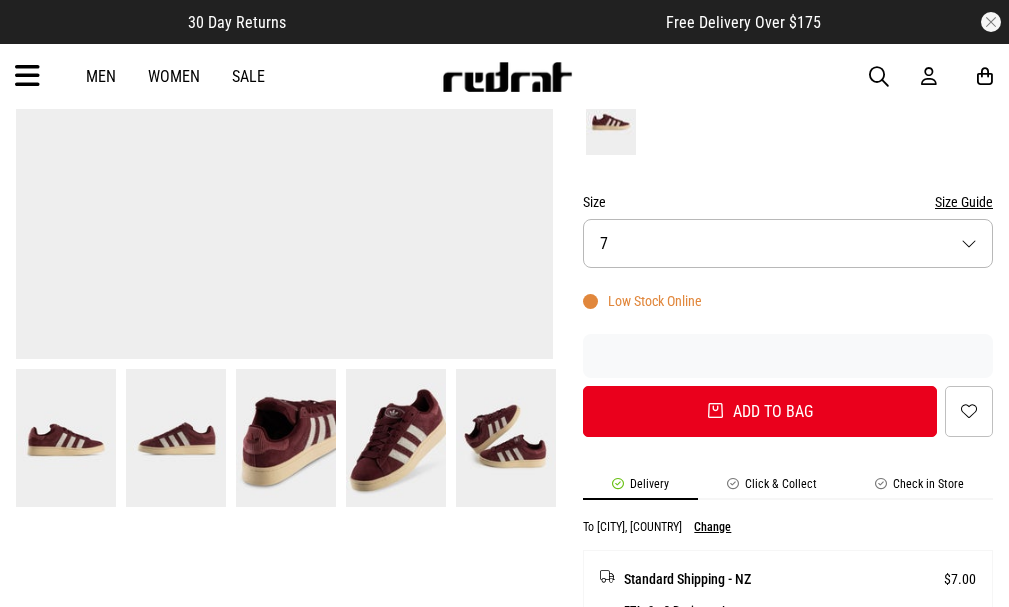 scroll, scrollTop: 534, scrollLeft: 0, axis: vertical 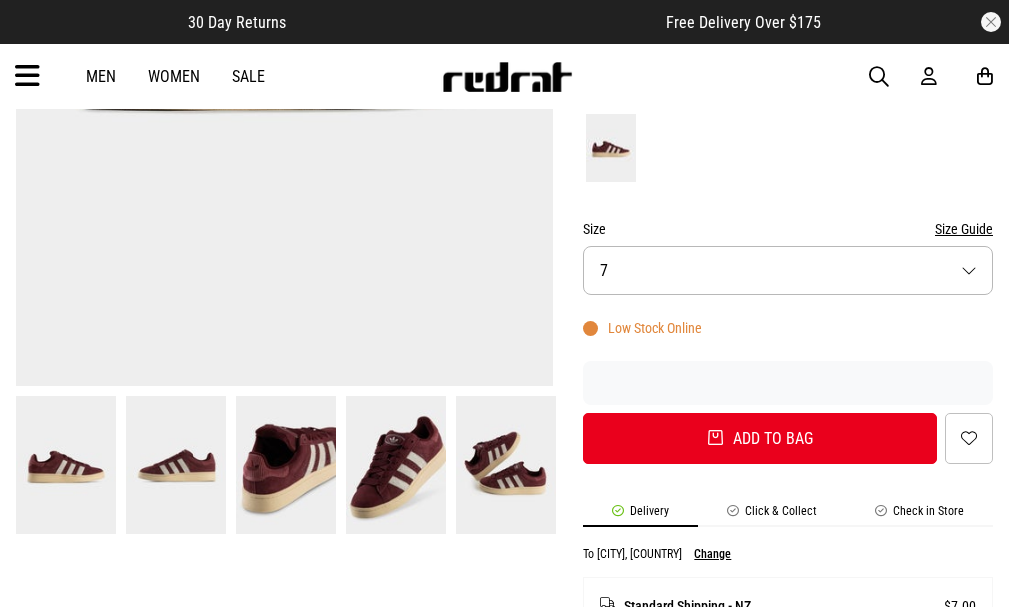 click on "Size Guide" at bounding box center (964, 229) 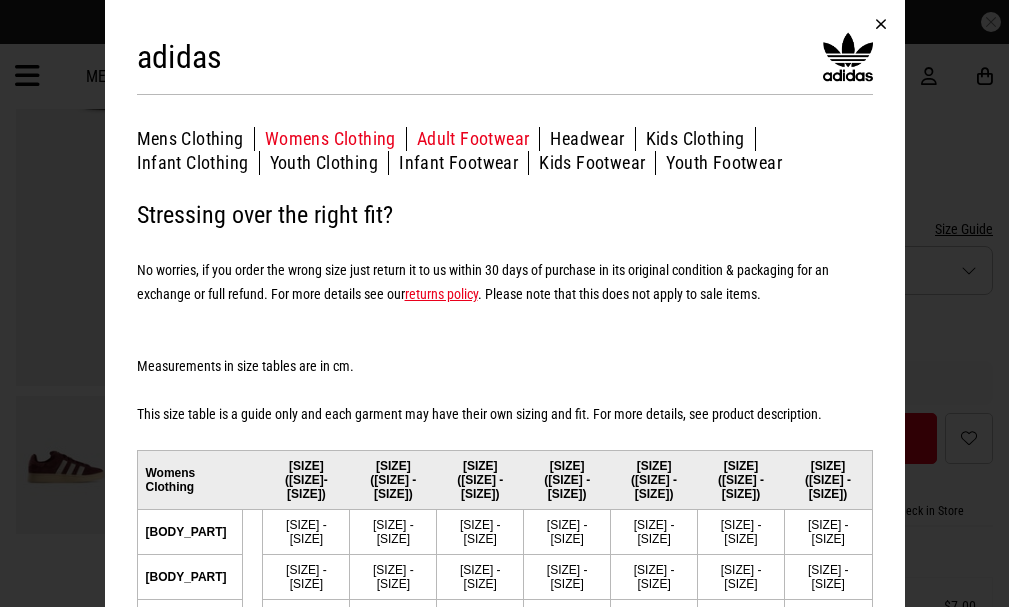 click on "Adult Footwear" at bounding box center [479, 139] 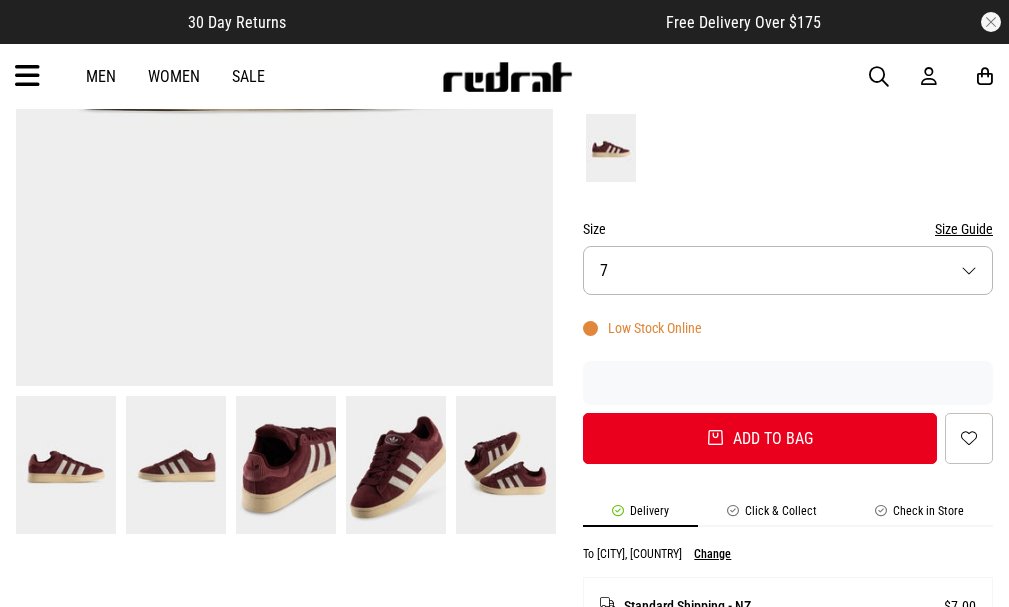 drag, startPoint x: 999, startPoint y: 152, endPoint x: 1000, endPoint y: 177, distance: 25.019993 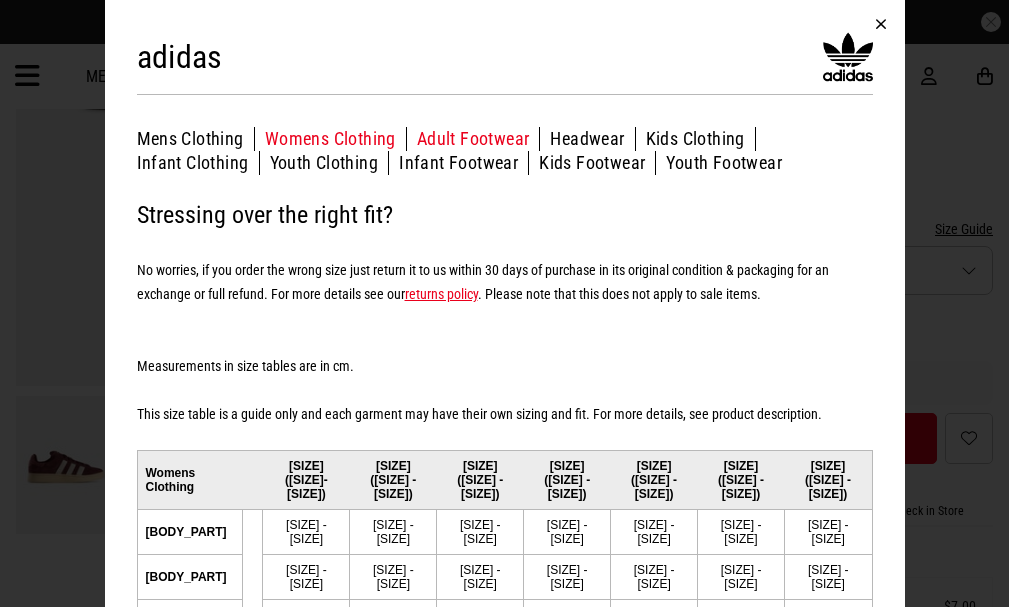 click on "Adult Footwear" at bounding box center [479, 139] 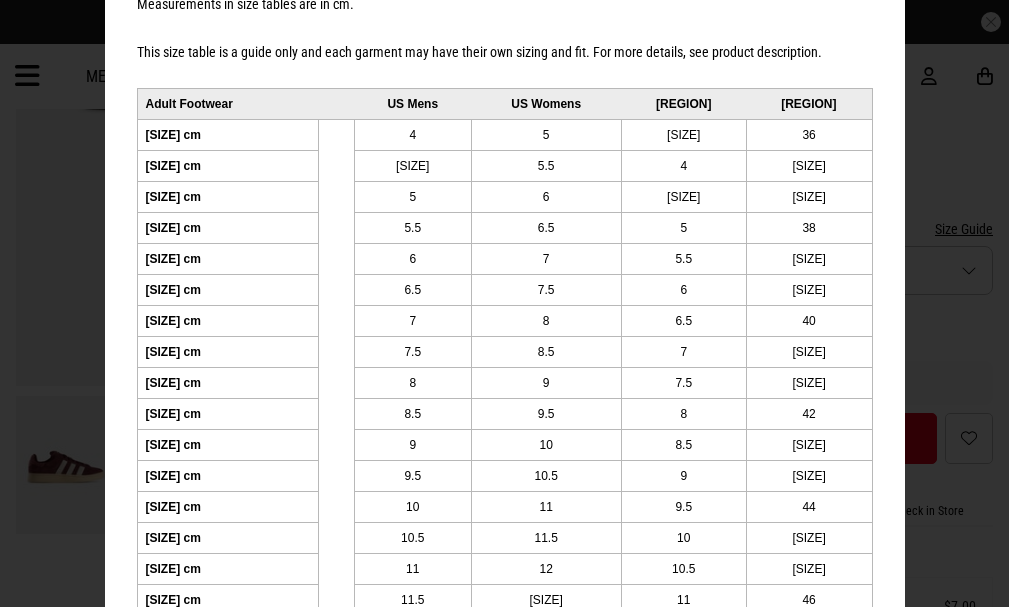 scroll, scrollTop: 361, scrollLeft: 0, axis: vertical 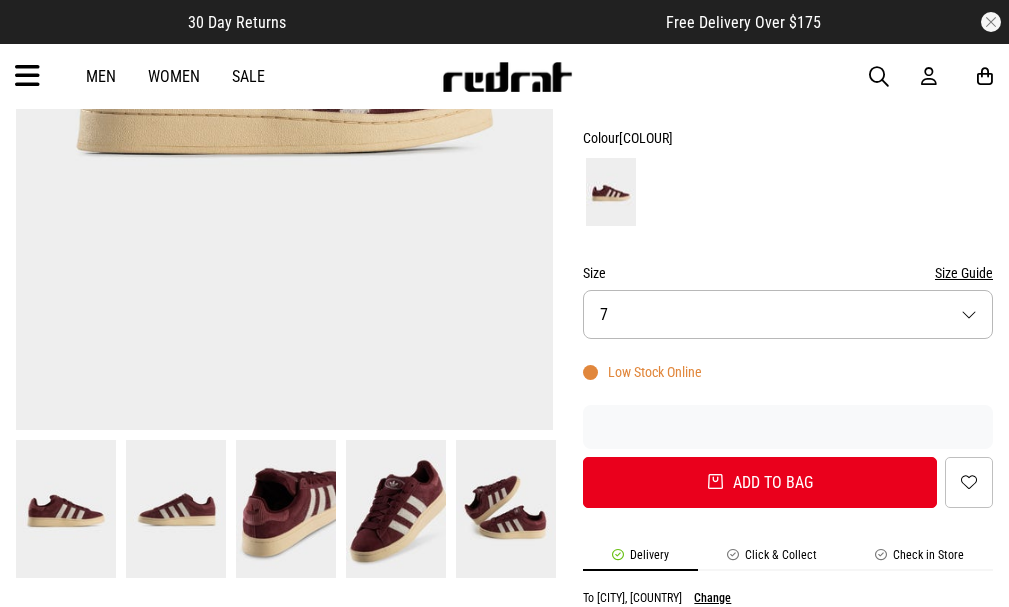 click on "Size 7" at bounding box center [788, 314] 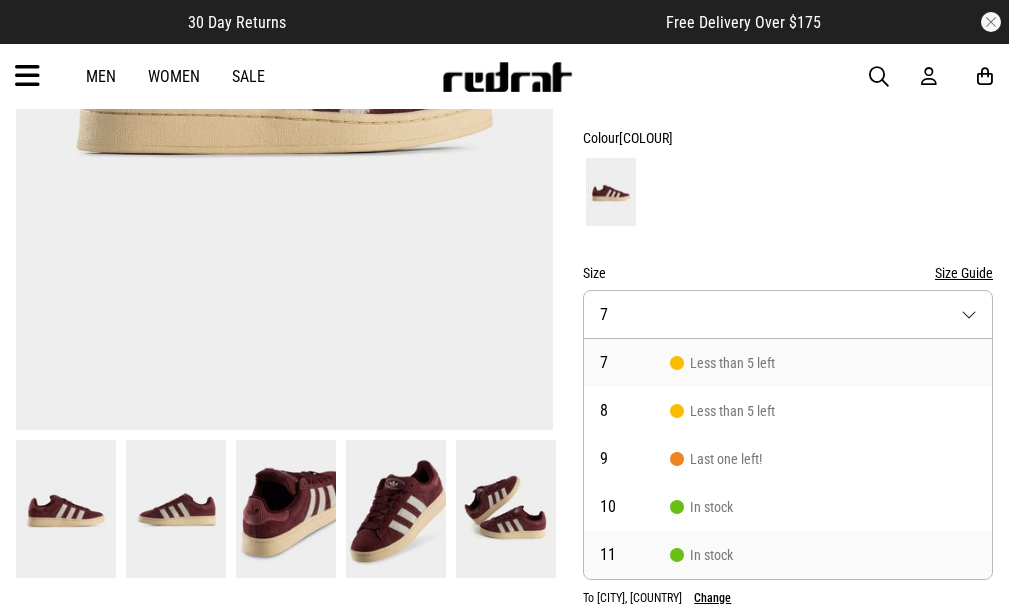 click on "11" at bounding box center (635, 555) 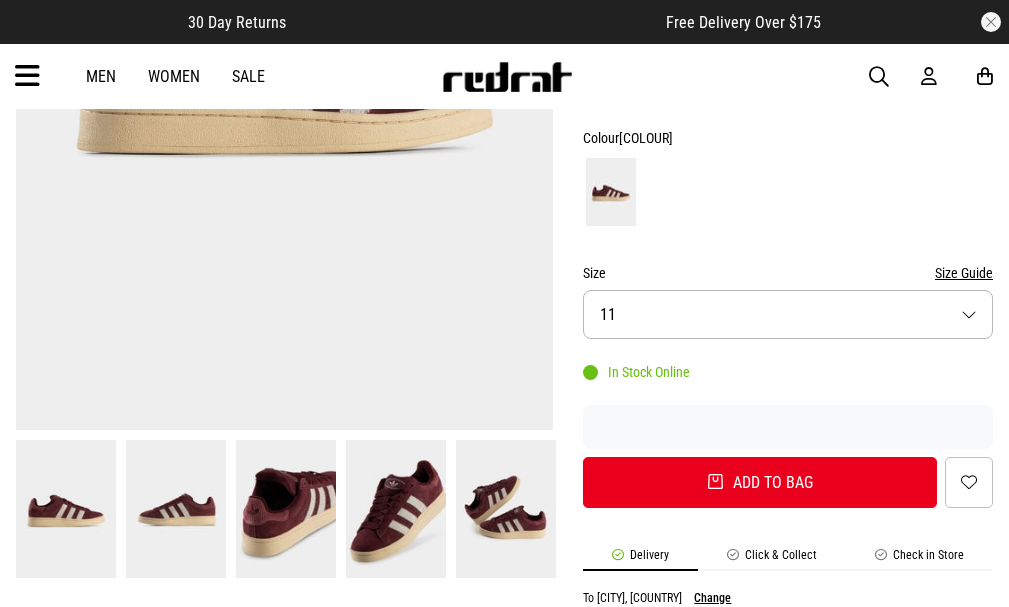 click on "Size Guide" at bounding box center [964, 273] 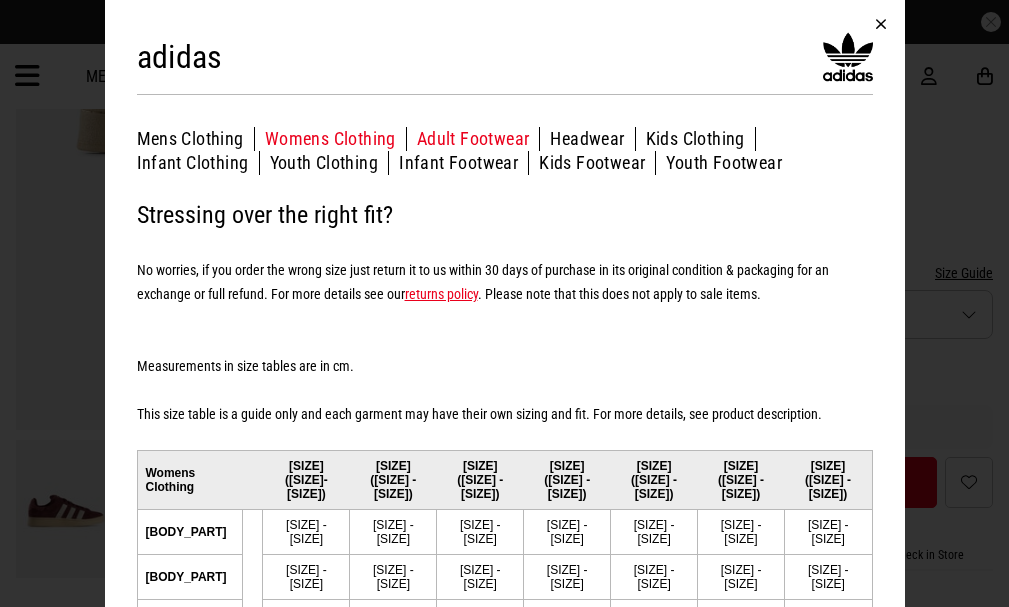 click on "Adult Footwear" at bounding box center (479, 139) 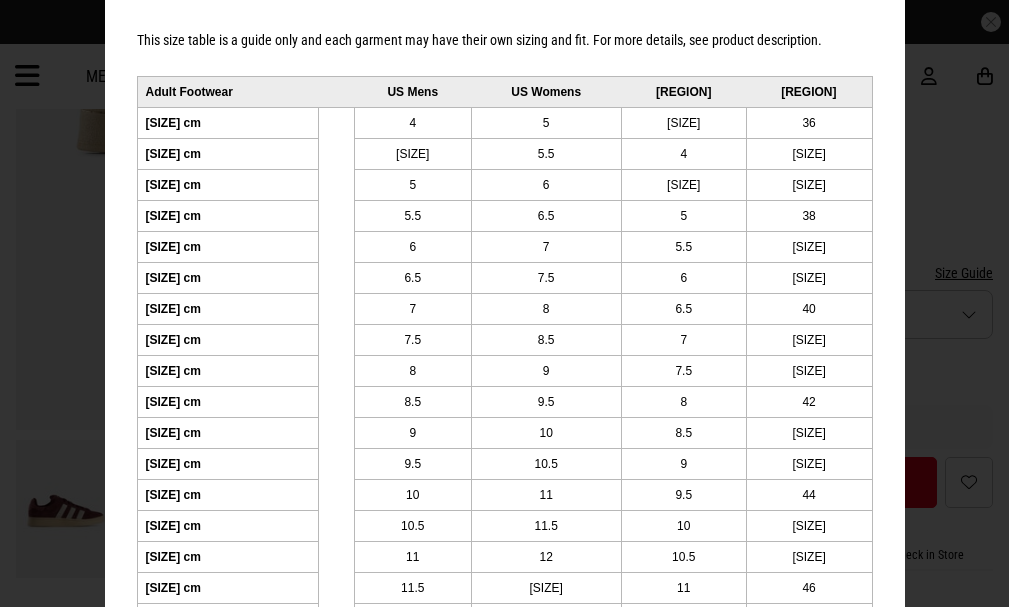 scroll, scrollTop: 377, scrollLeft: 0, axis: vertical 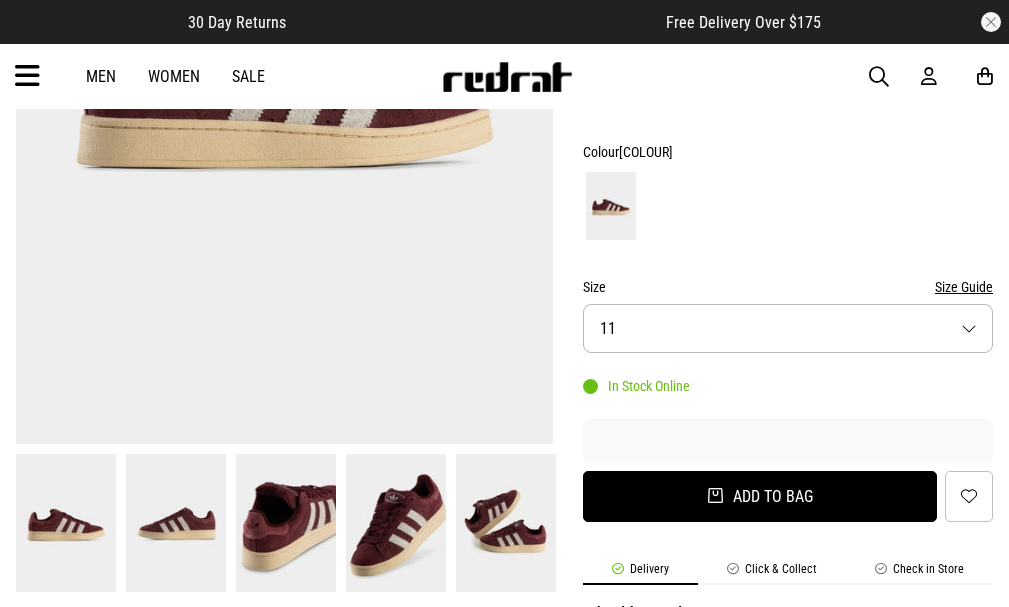 click on "Add to bag" at bounding box center [760, 496] 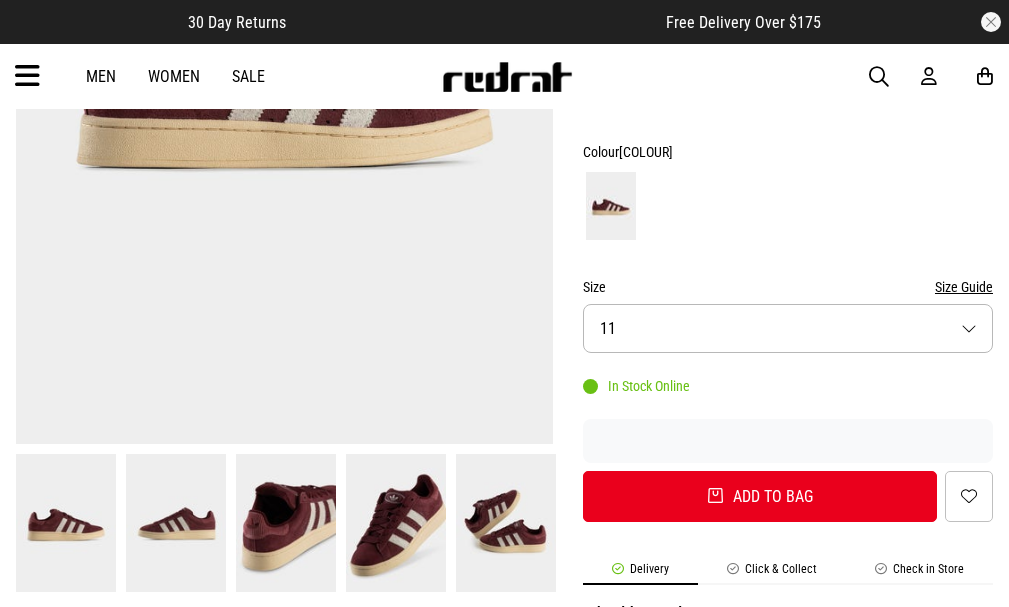 select on "**" 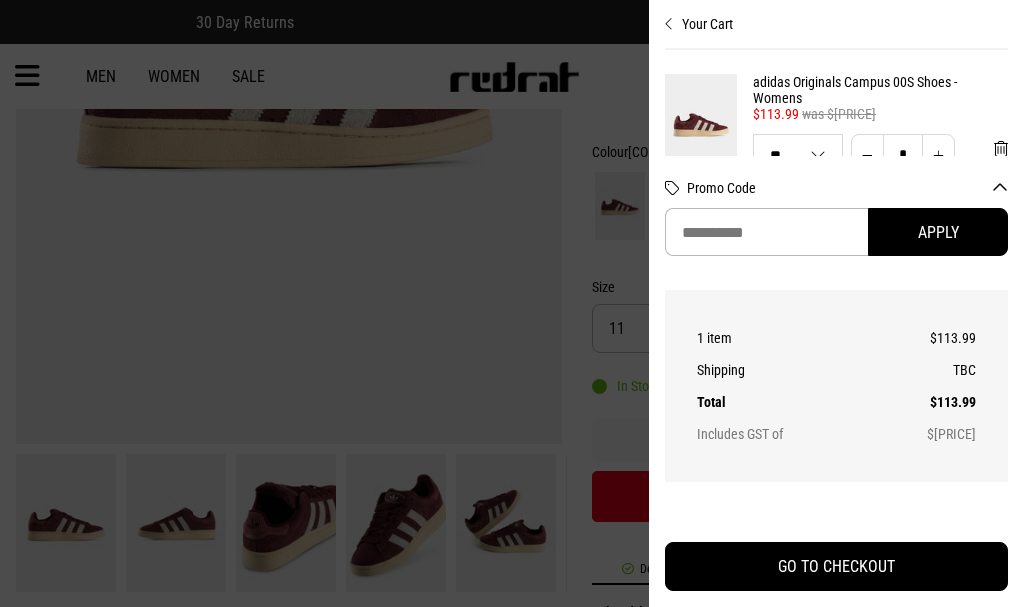 click on "adidas Originals Campus 00S Shoes - Womens" at bounding box center [880, 90] 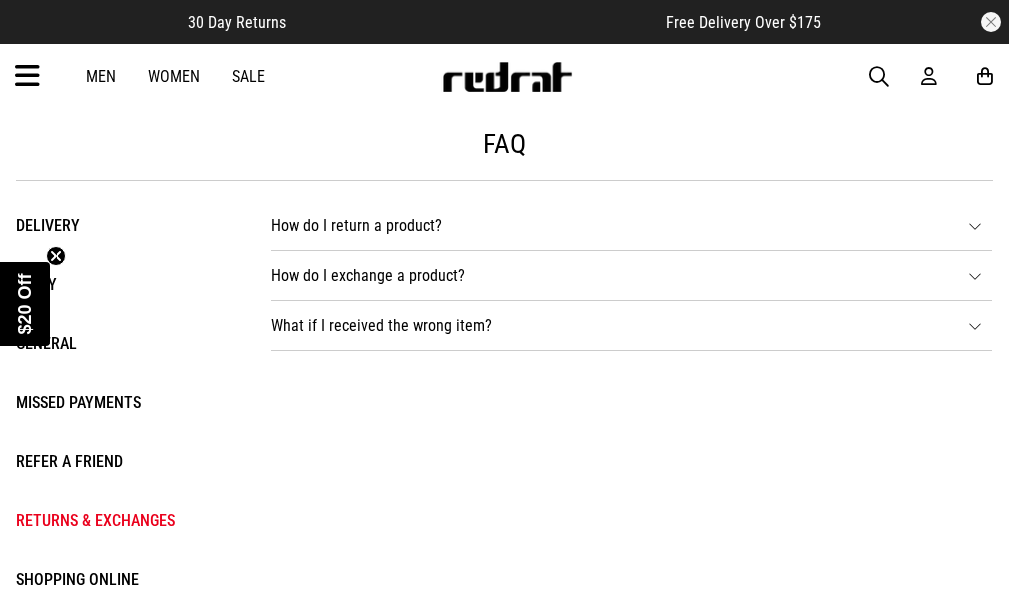 scroll, scrollTop: 0, scrollLeft: 0, axis: both 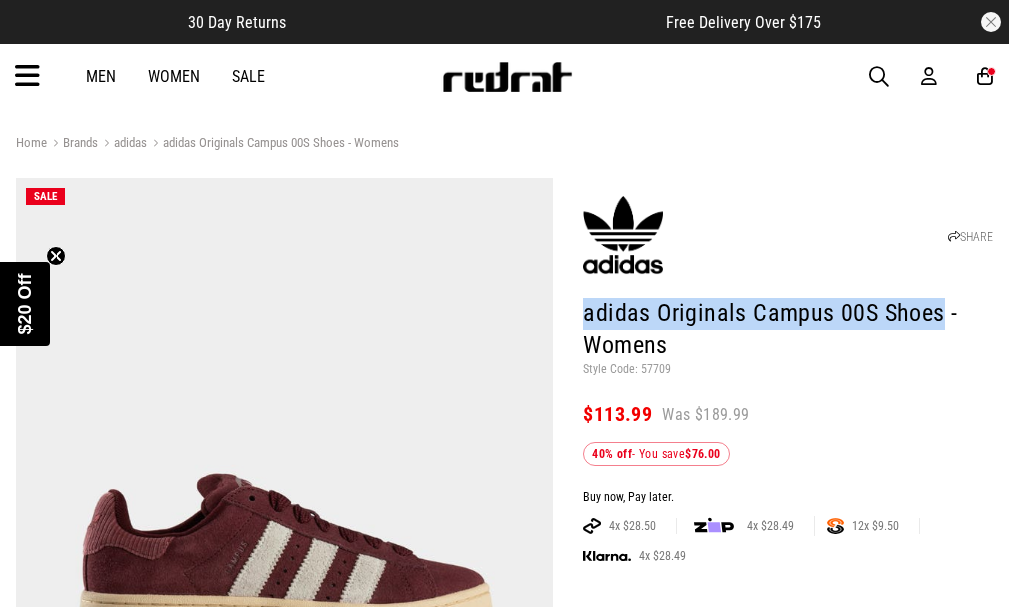 drag, startPoint x: 0, startPoint y: 0, endPoint x: 937, endPoint y: 316, distance: 988.85034 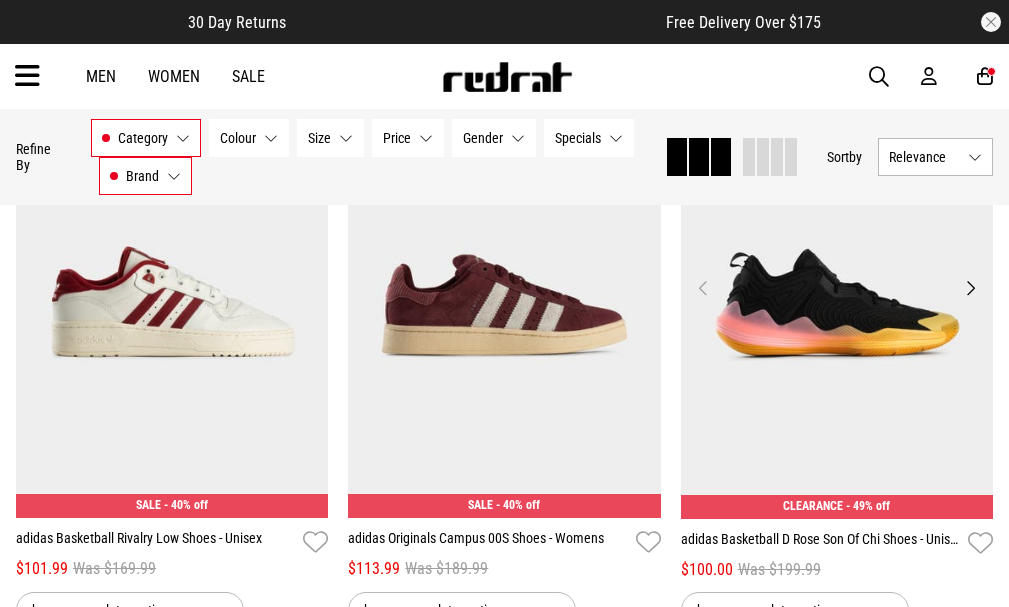 scroll, scrollTop: 1494, scrollLeft: 0, axis: vertical 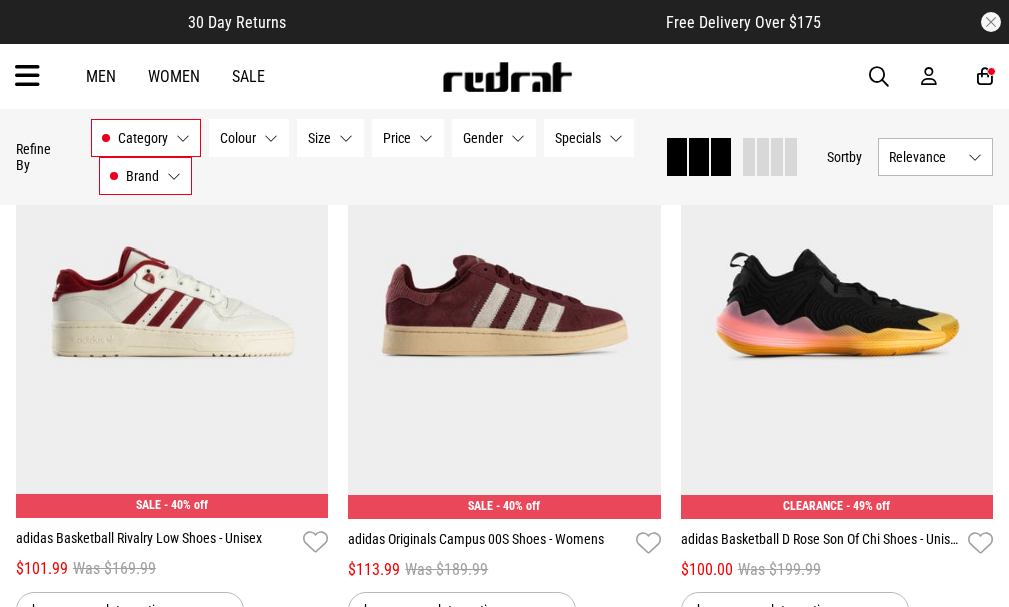 click on "Category  Footwear" at bounding box center [146, 138] 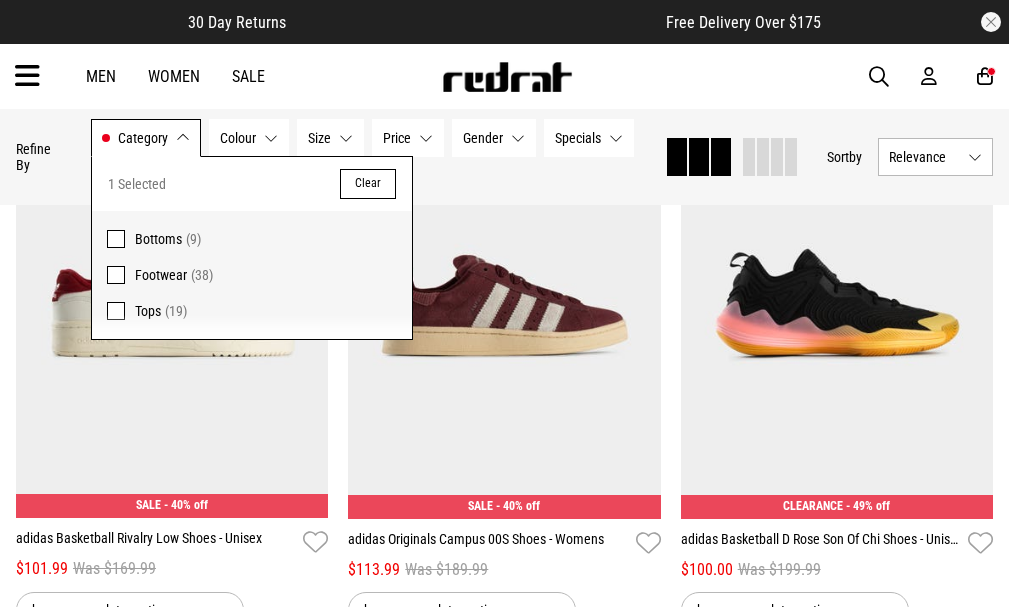 drag, startPoint x: 497, startPoint y: 182, endPoint x: 430, endPoint y: 177, distance: 67.18631 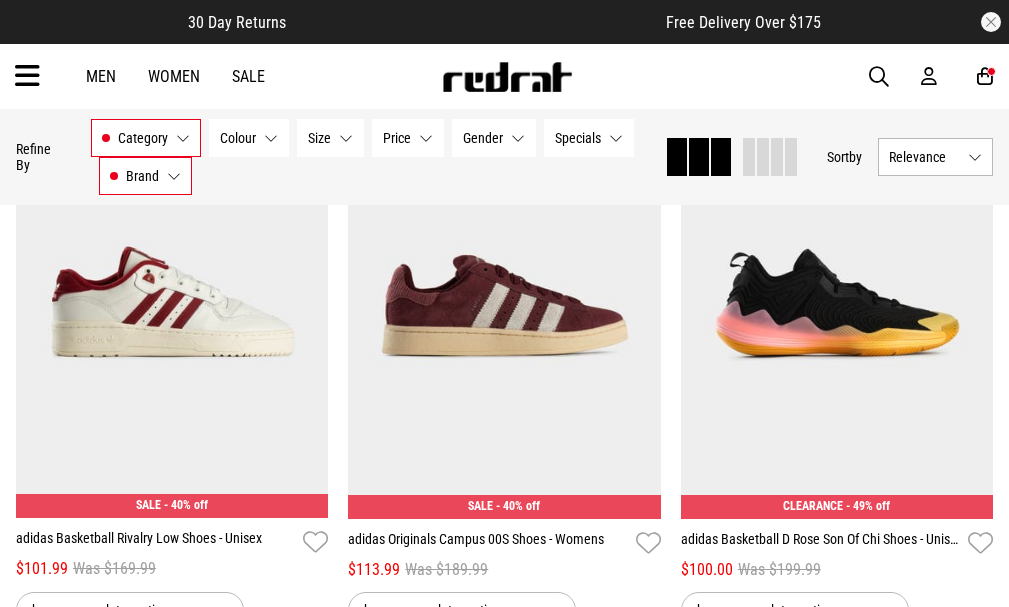 click on "Brand  adidas" at bounding box center [145, 176] 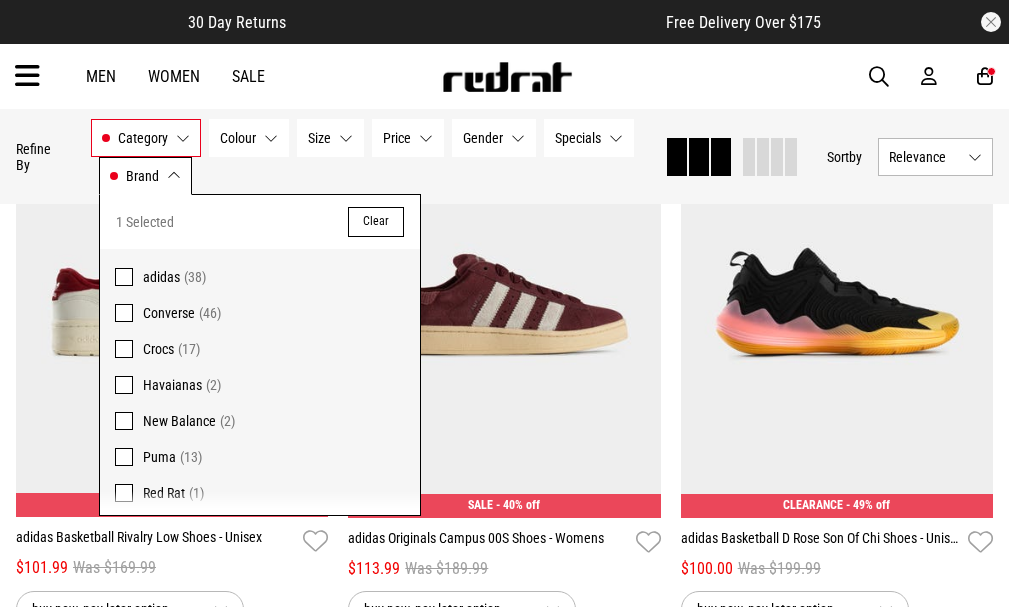 scroll, scrollTop: 1493, scrollLeft: 0, axis: vertical 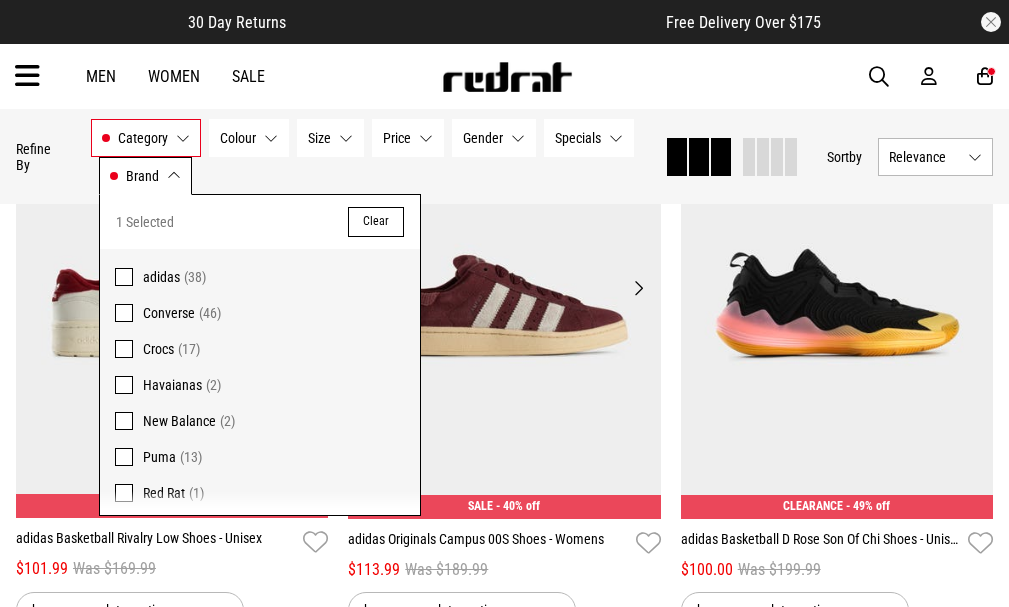 click at bounding box center [504, 299] 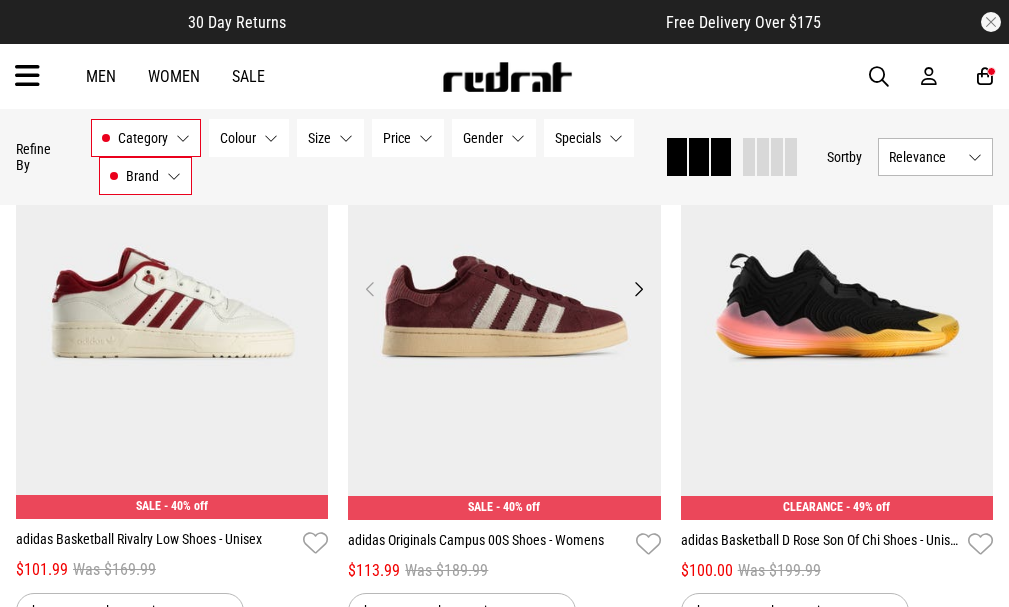 scroll, scrollTop: 1494, scrollLeft: 0, axis: vertical 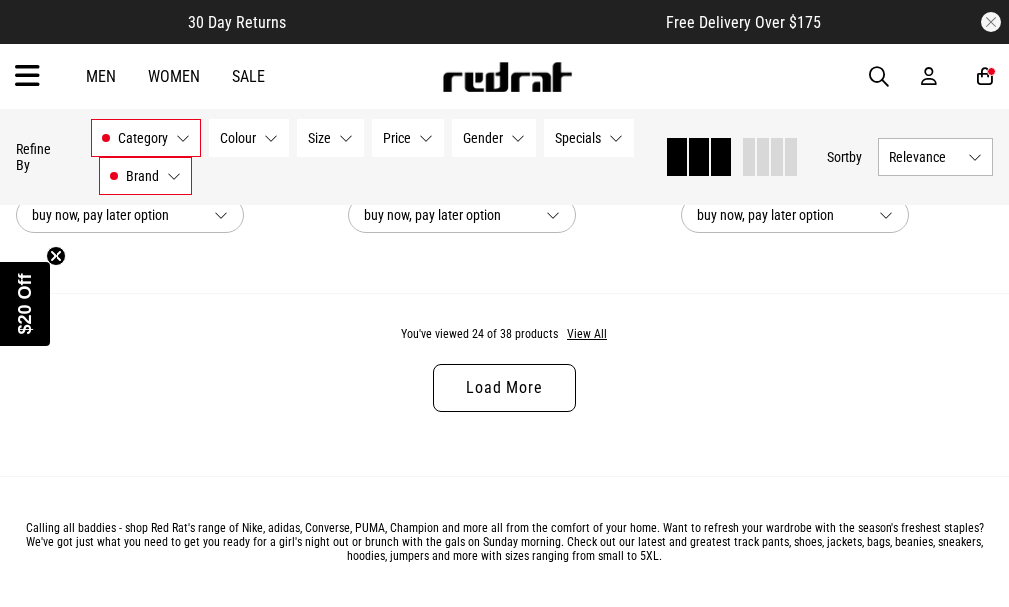 click on "Load More" at bounding box center [504, 388] 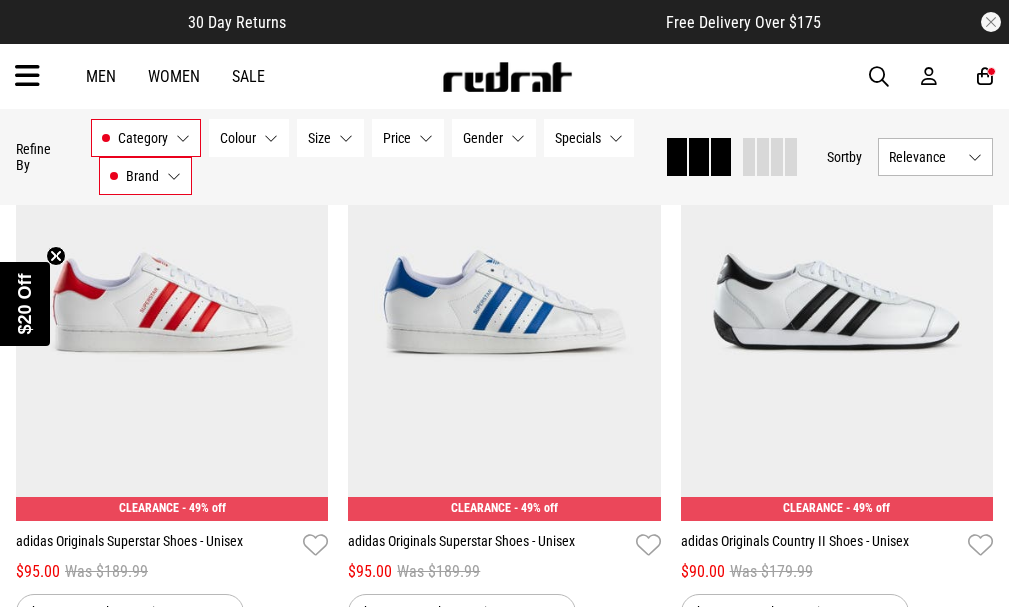 scroll, scrollTop: 4323, scrollLeft: 0, axis: vertical 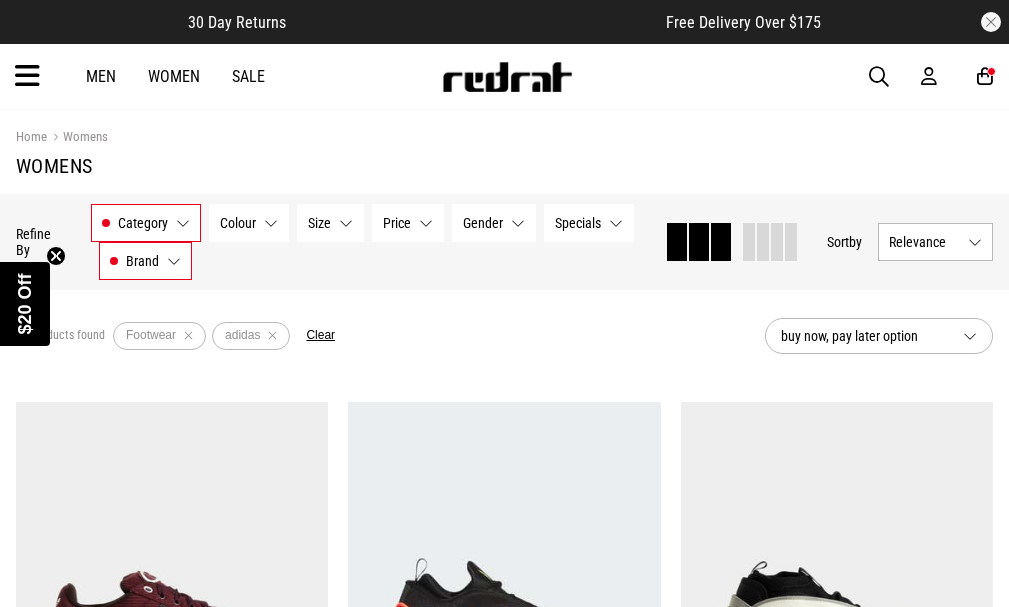 click at bounding box center [985, 76] 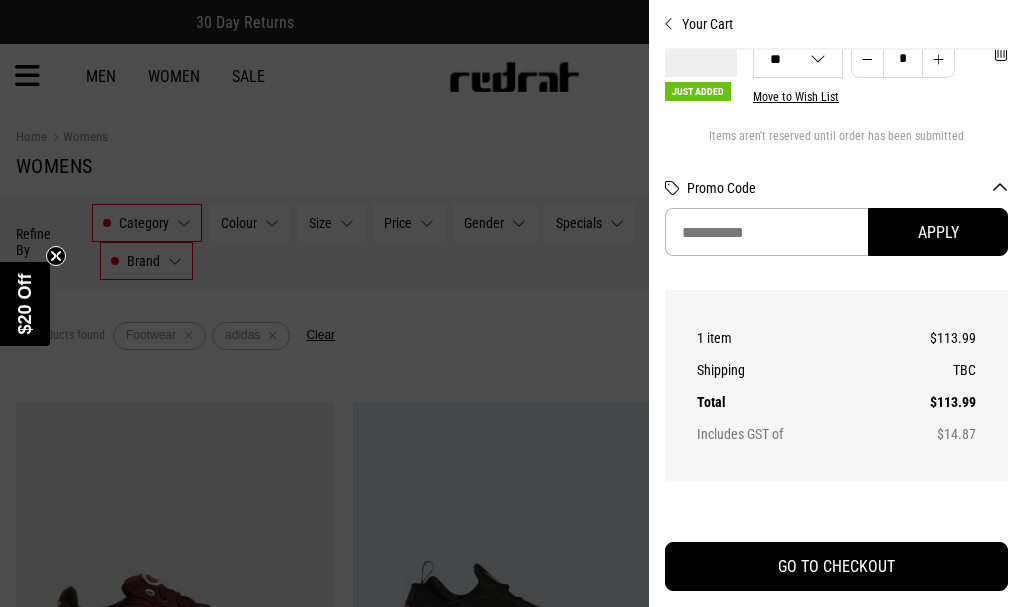 scroll, scrollTop: 0, scrollLeft: 0, axis: both 